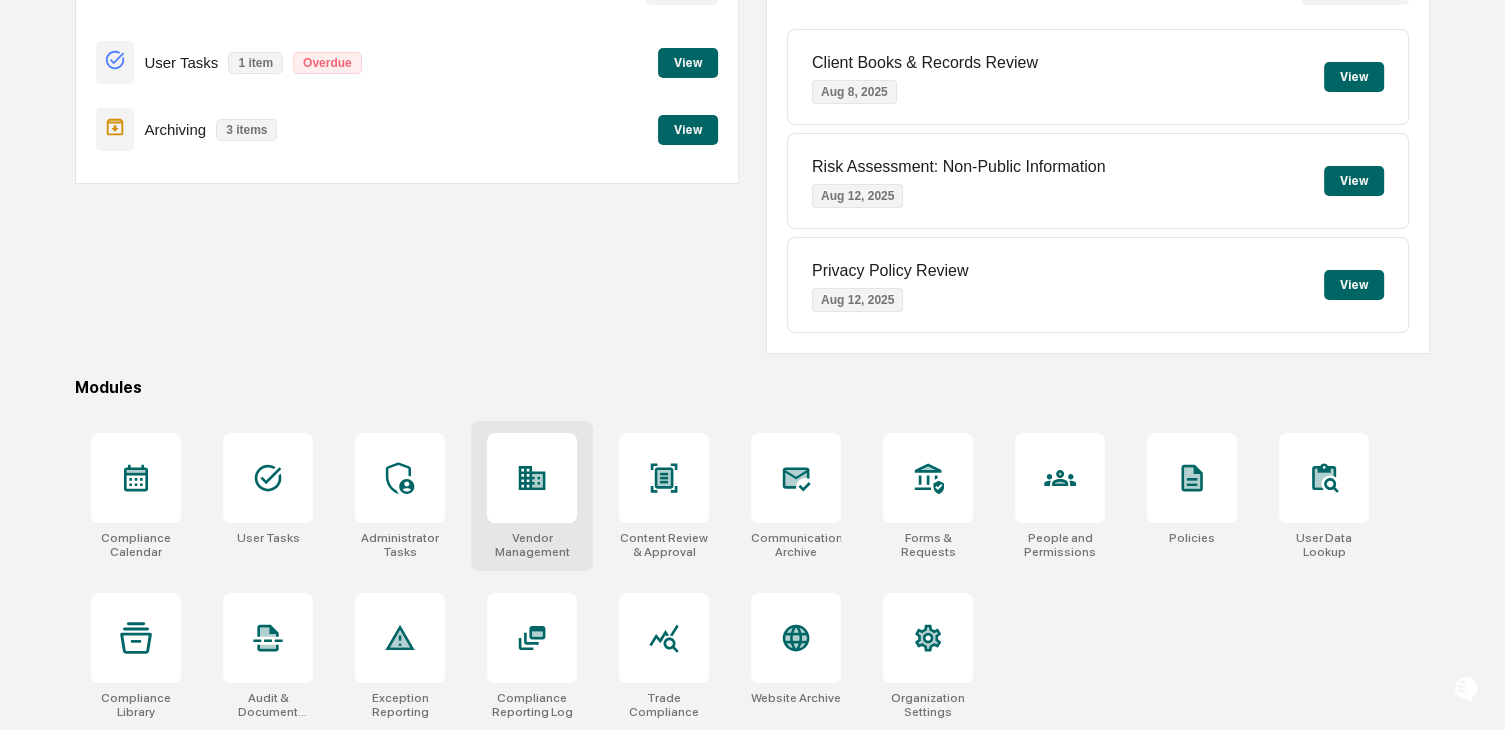 scroll, scrollTop: 0, scrollLeft: 0, axis: both 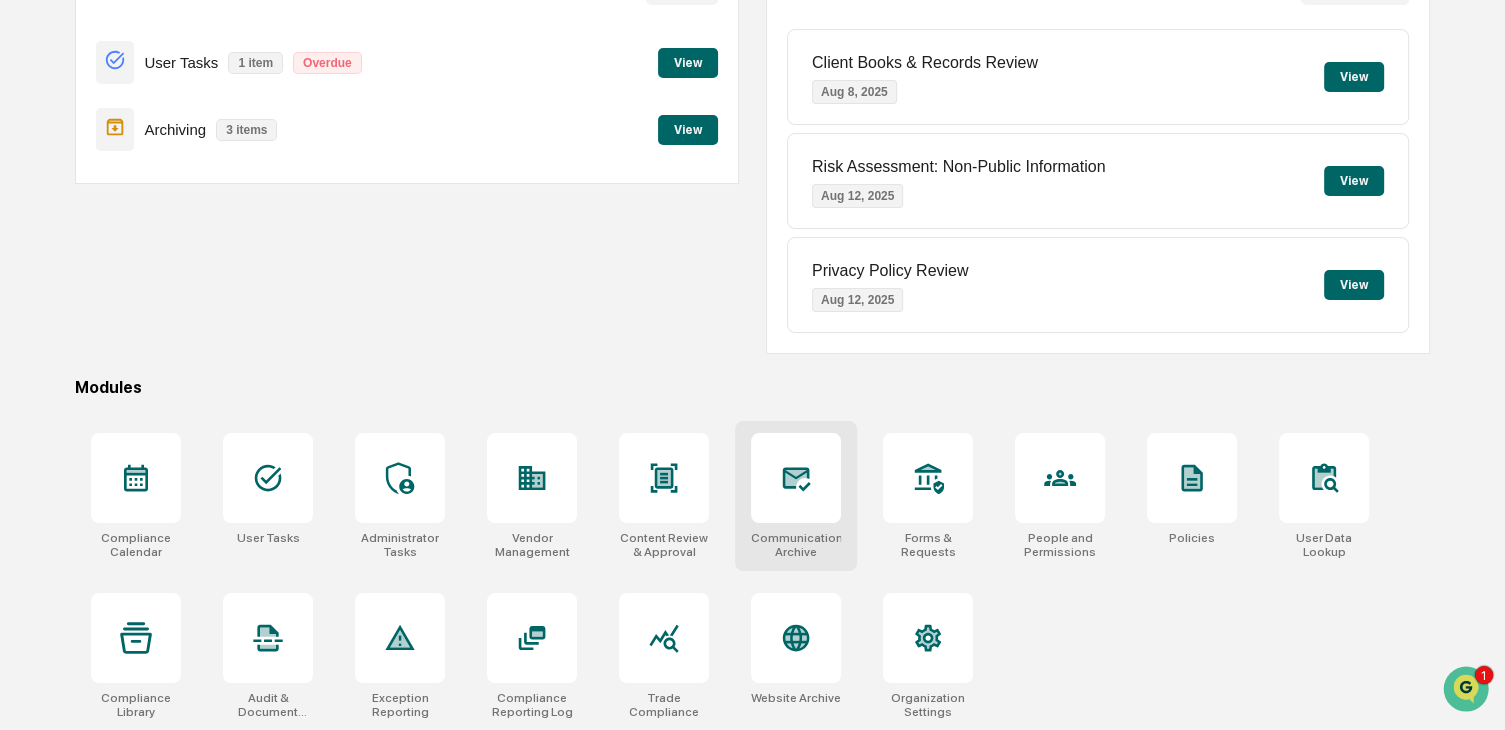 click at bounding box center [796, 478] 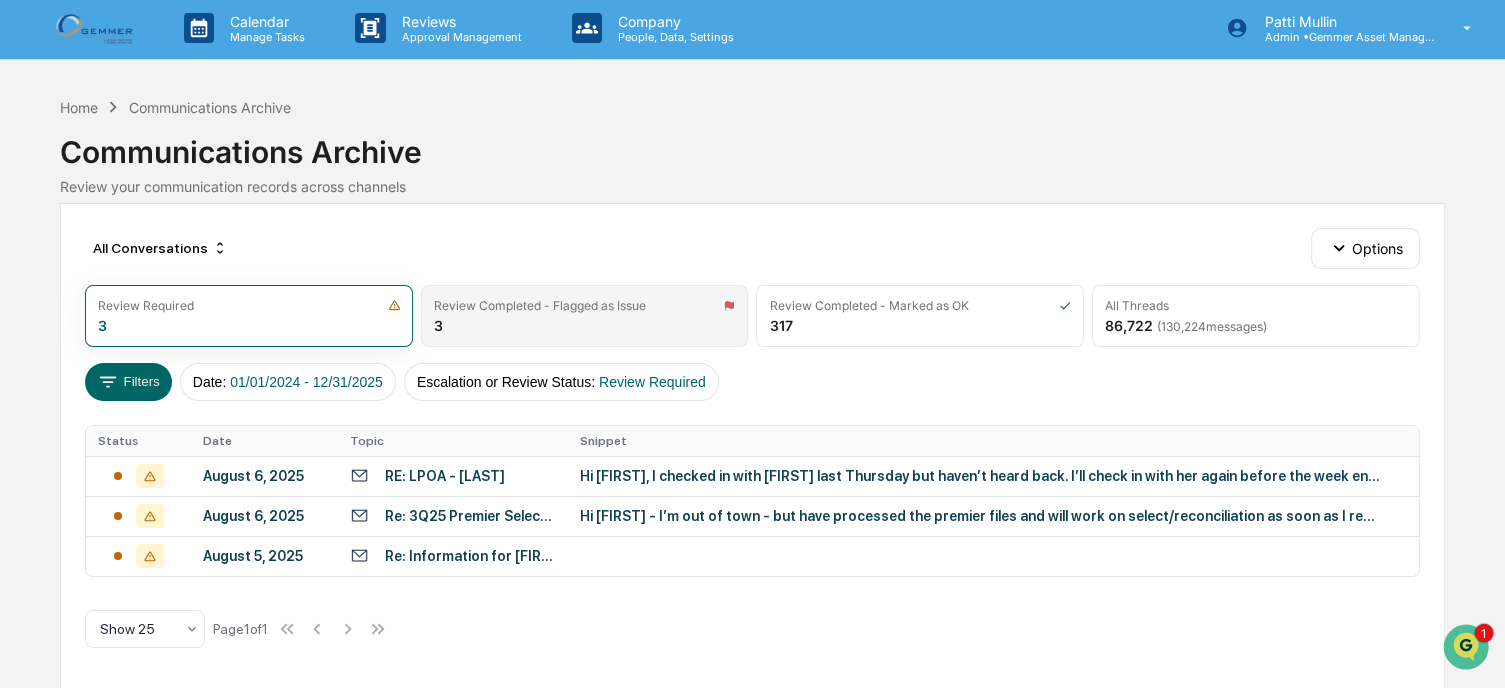 scroll, scrollTop: 0, scrollLeft: 0, axis: both 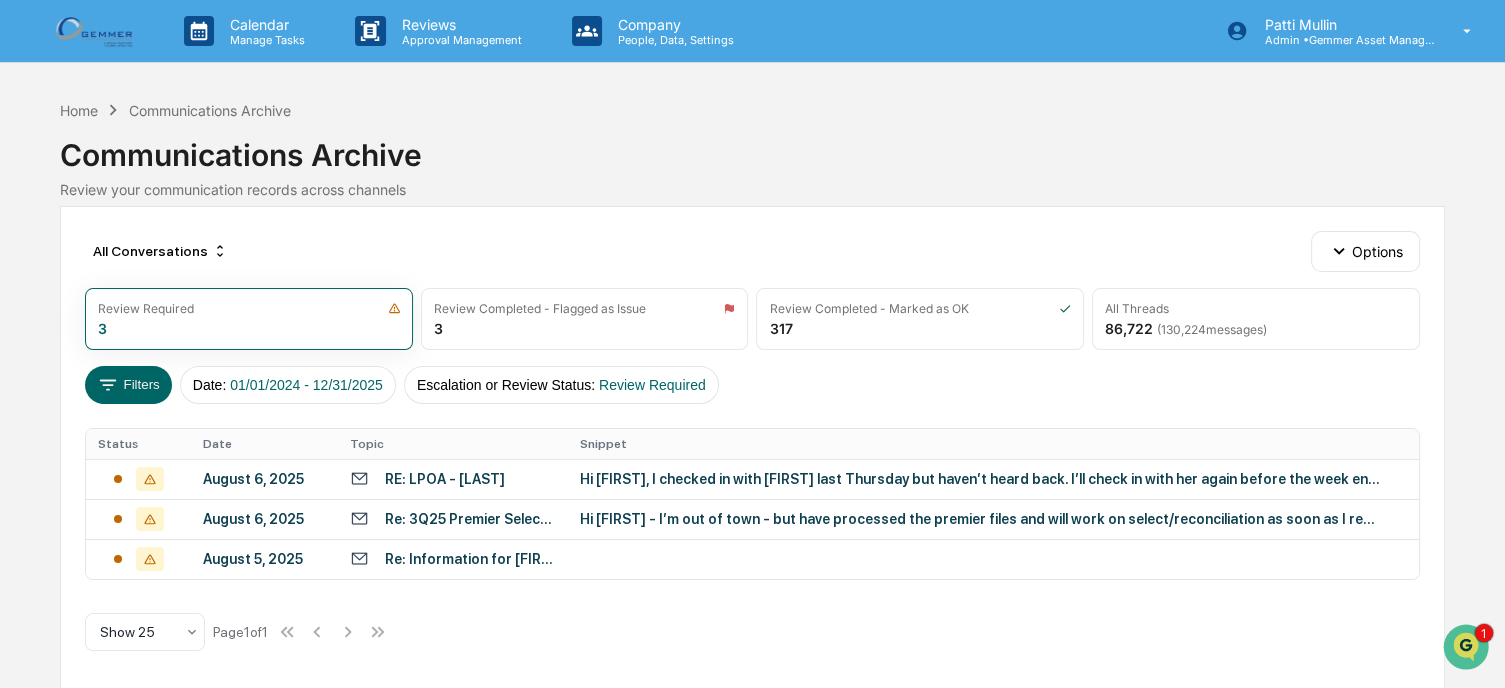 click on "Home Communications Archive Communications Archive Review your communication records across channels" at bounding box center [752, 150] 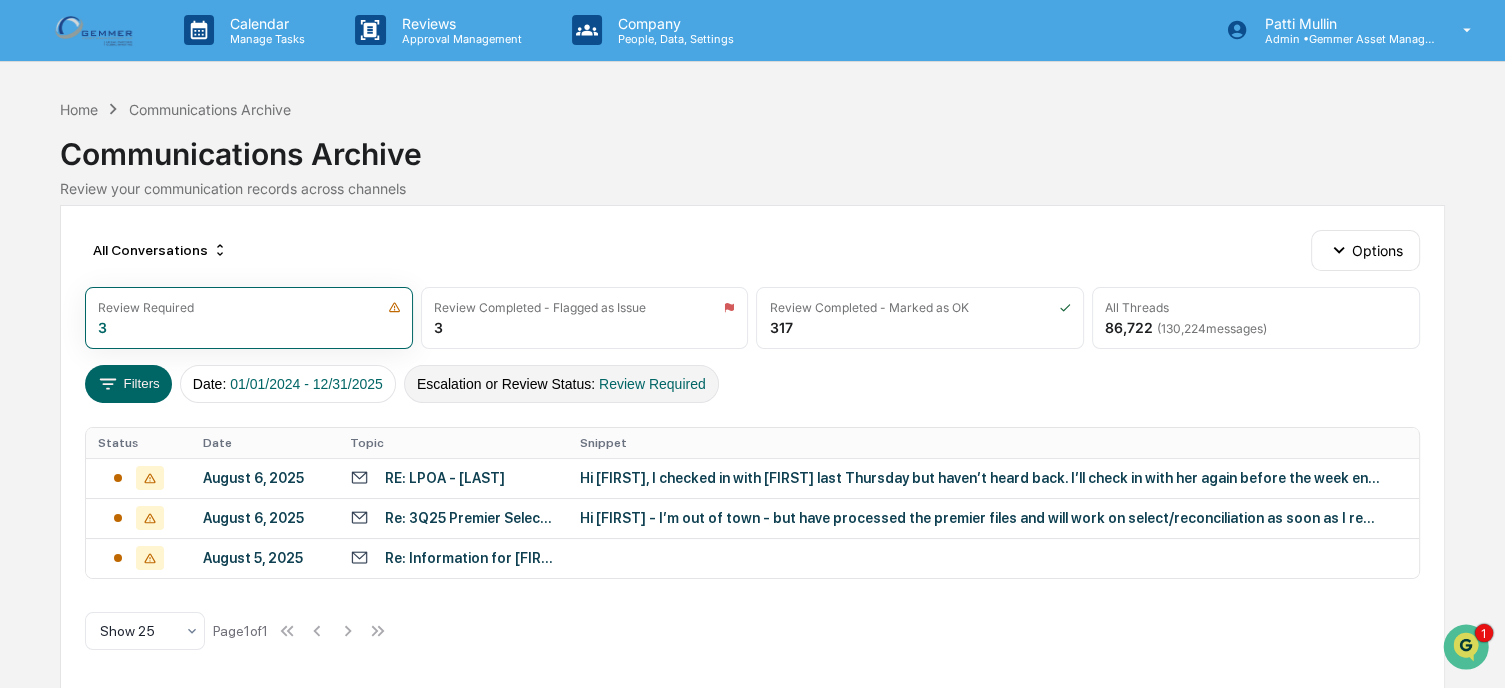scroll, scrollTop: 0, scrollLeft: 0, axis: both 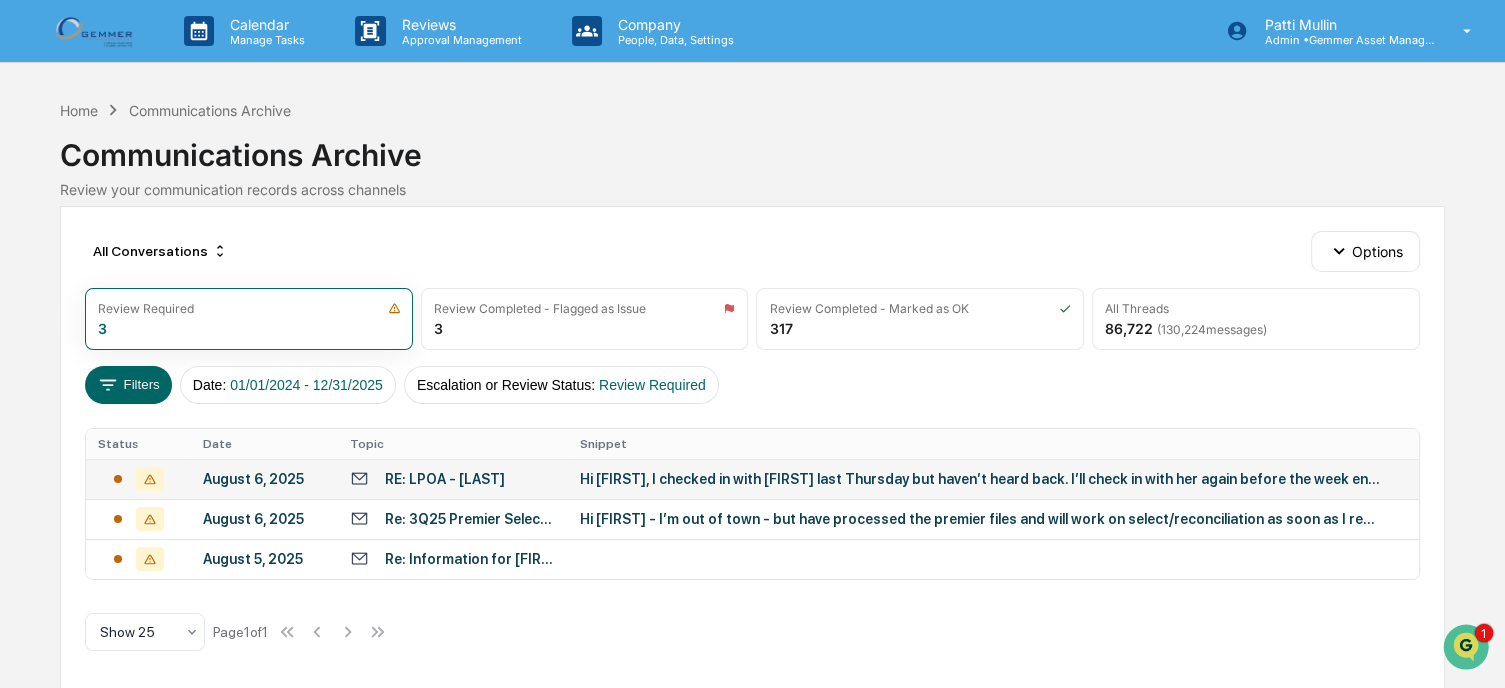 click on "Hi [FIRST],
I checked in with [FIRST] last Thursday but haven’t heard back.  I’ll check in with her again before the week ends.
Thanks,
[FIRST] [LAST]
CHIEF OPERATIONS OFFICER
Phone: [PHONE]" at bounding box center [980, 479] 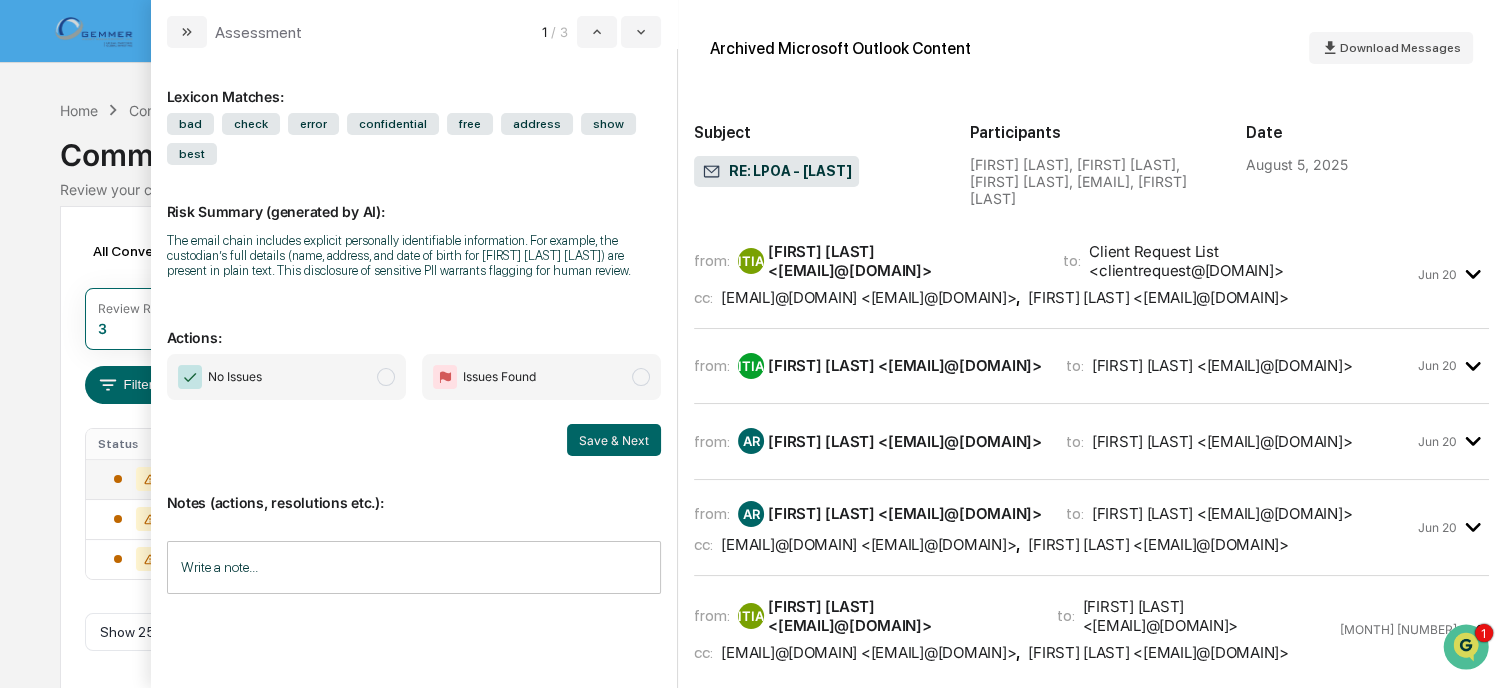 drag, startPoint x: 1092, startPoint y: 22, endPoint x: 1227, endPoint y: 95, distance: 153.47313 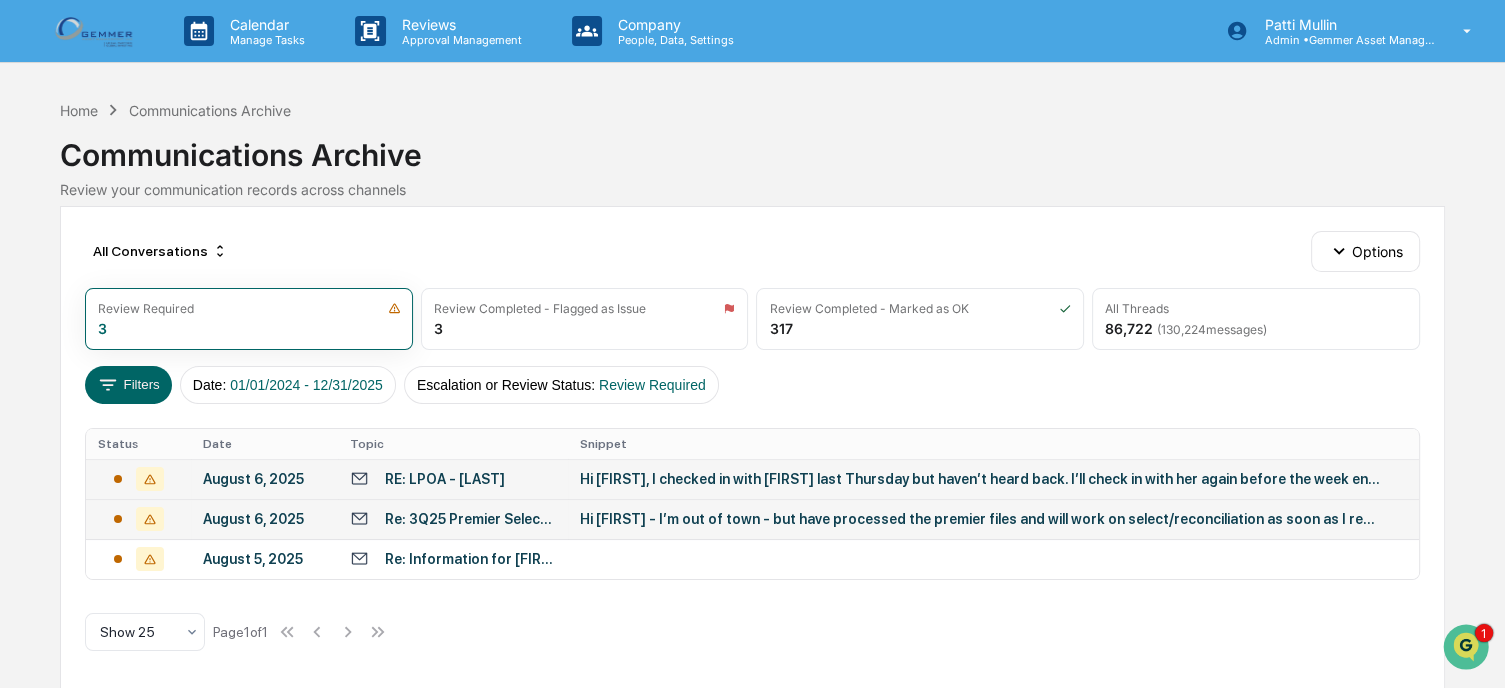 scroll, scrollTop: 3, scrollLeft: 0, axis: vertical 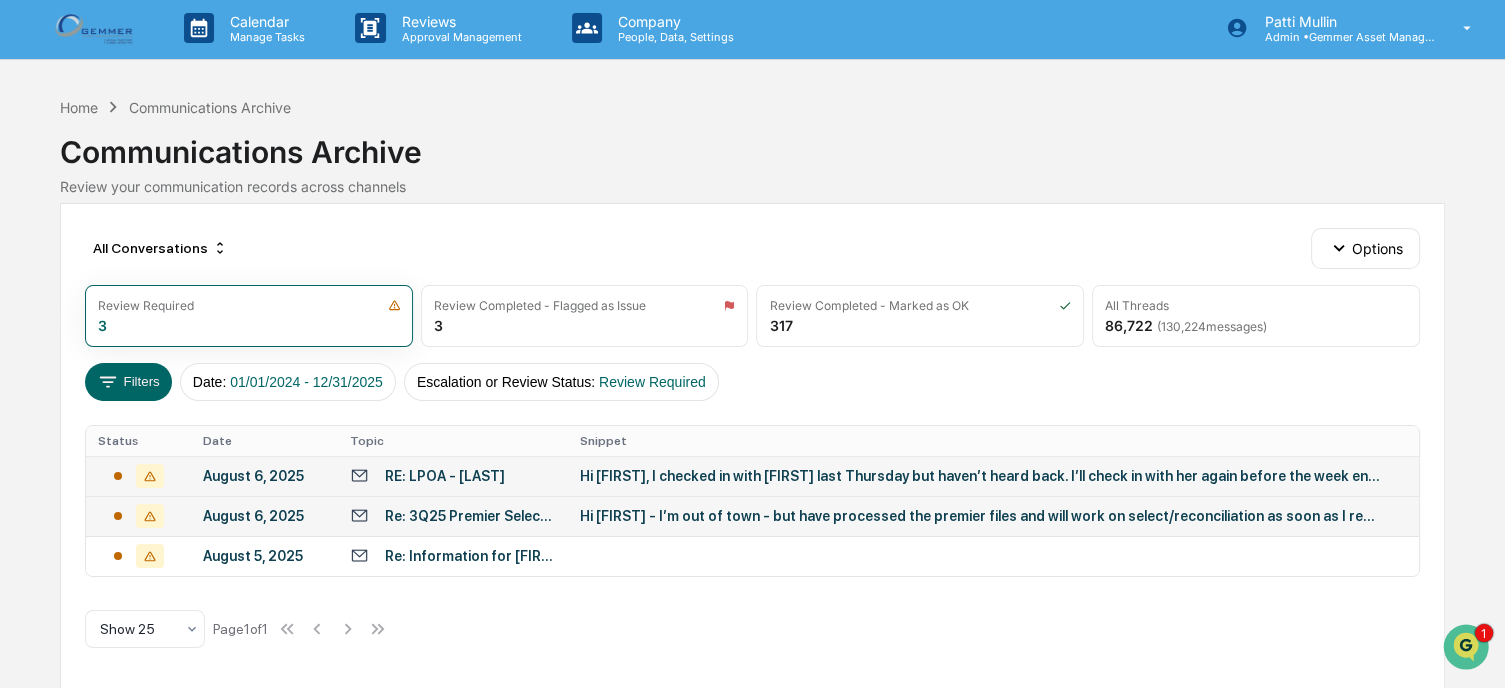 click on "Re: 3Q25 Premier Select Fee Summary Report" at bounding box center [470, 516] 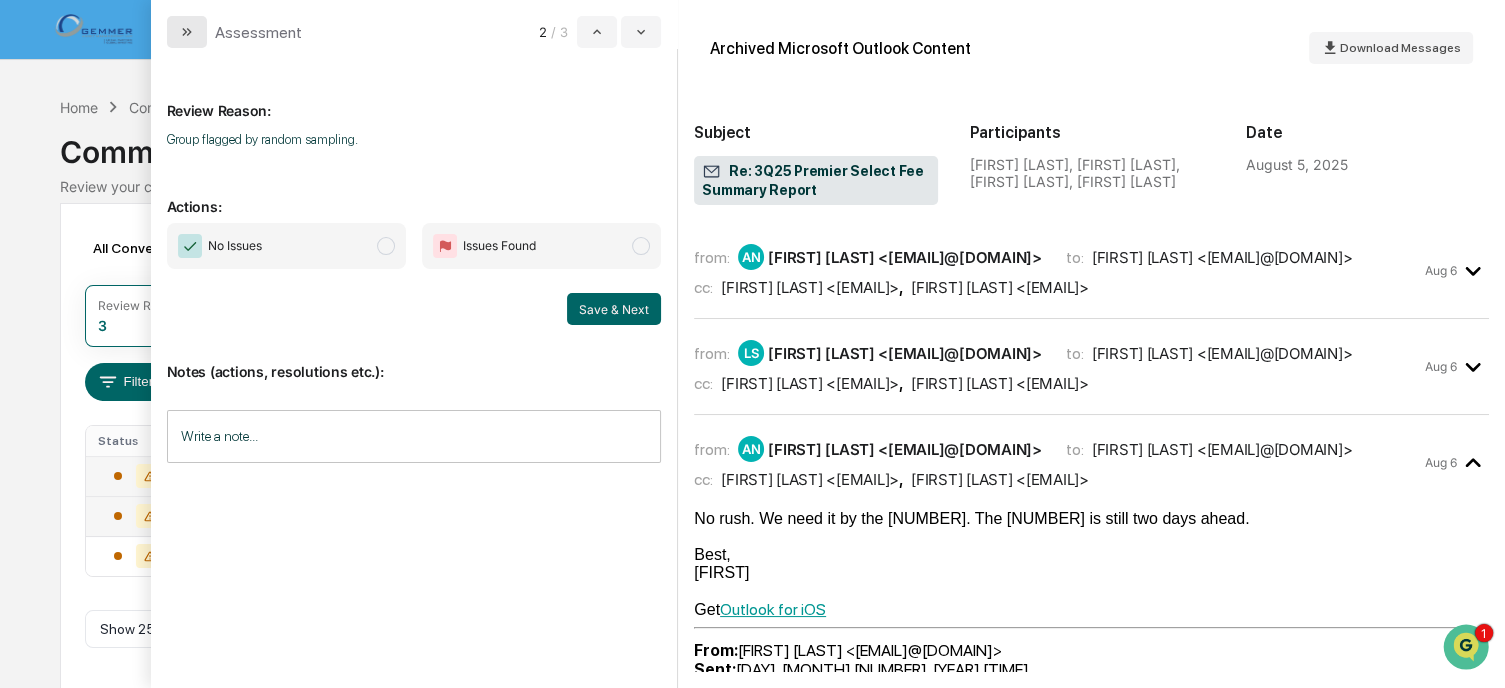 click 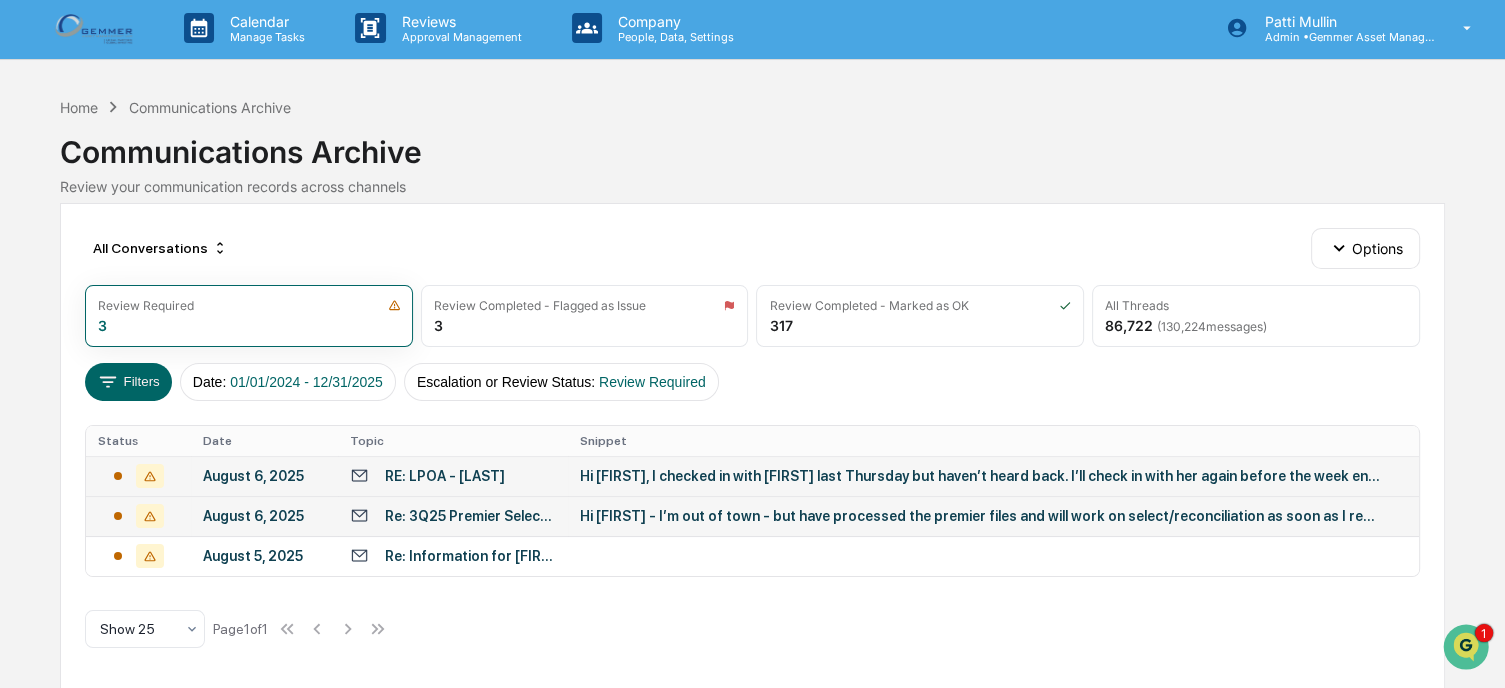 drag, startPoint x: 856, startPoint y: 144, endPoint x: 957, endPoint y: 171, distance: 104.54664 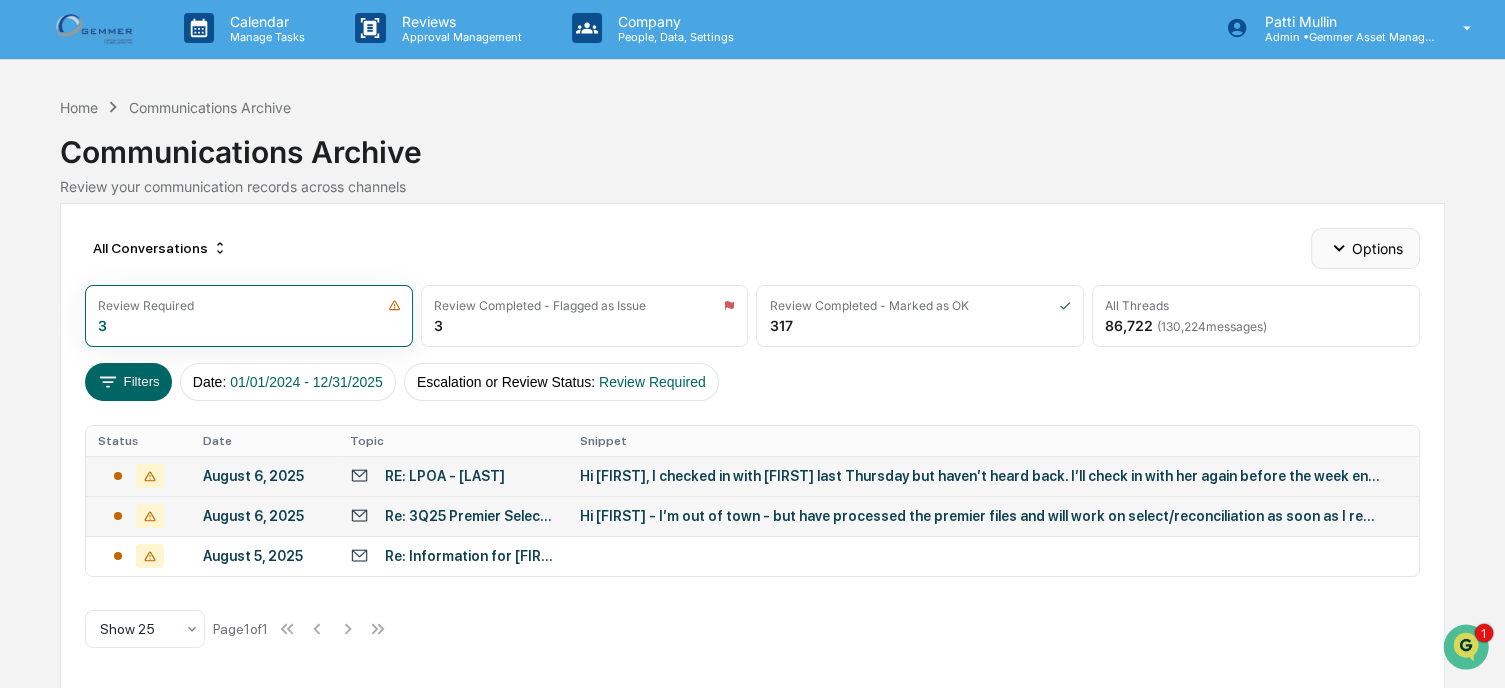 click on "Options" at bounding box center (1365, 248) 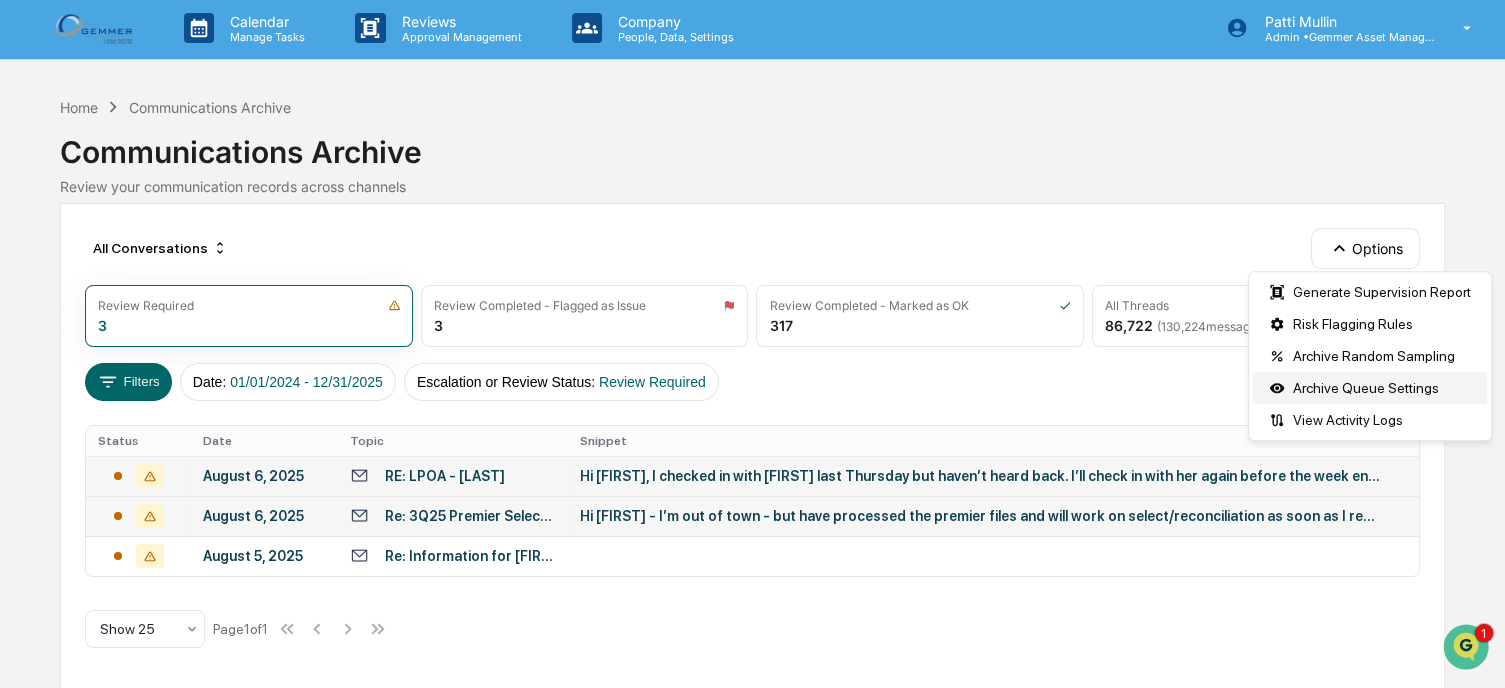 click on "Archive Queue Settings" at bounding box center (1370, 388) 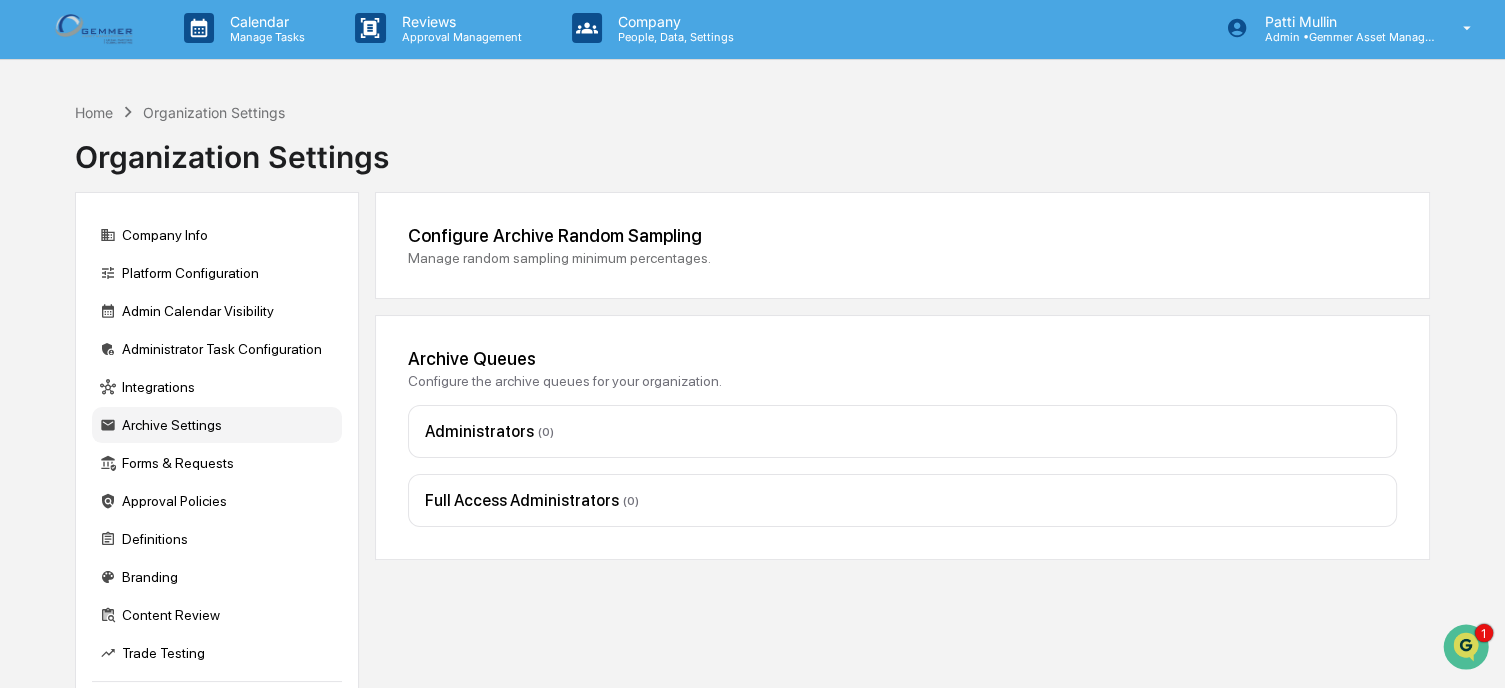 click on "Archive Queues Configure the archive queues for your organization. Administrators   ( 0 ) Full Access Administrators   ( 0 )" at bounding box center [902, 437] 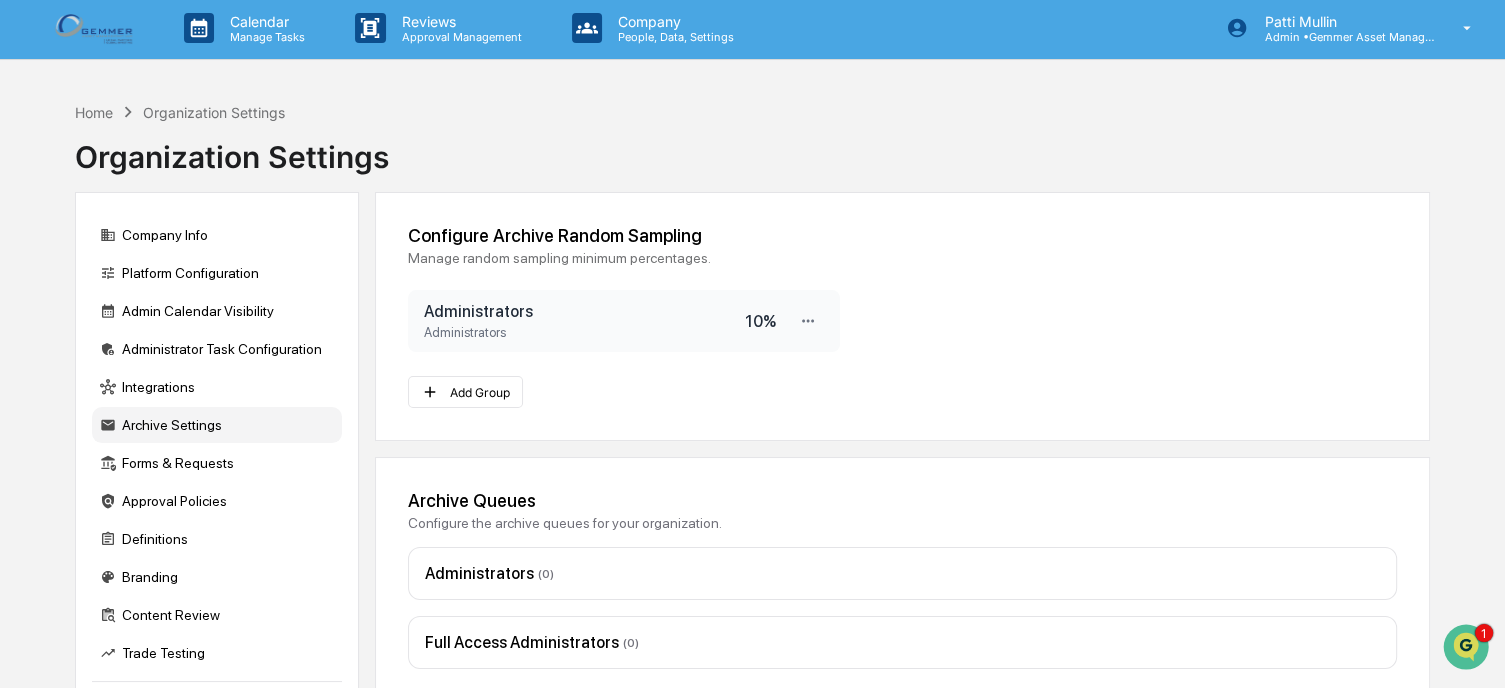 drag, startPoint x: 119, startPoint y: 1, endPoint x: 887, endPoint y: 219, distance: 798.34076 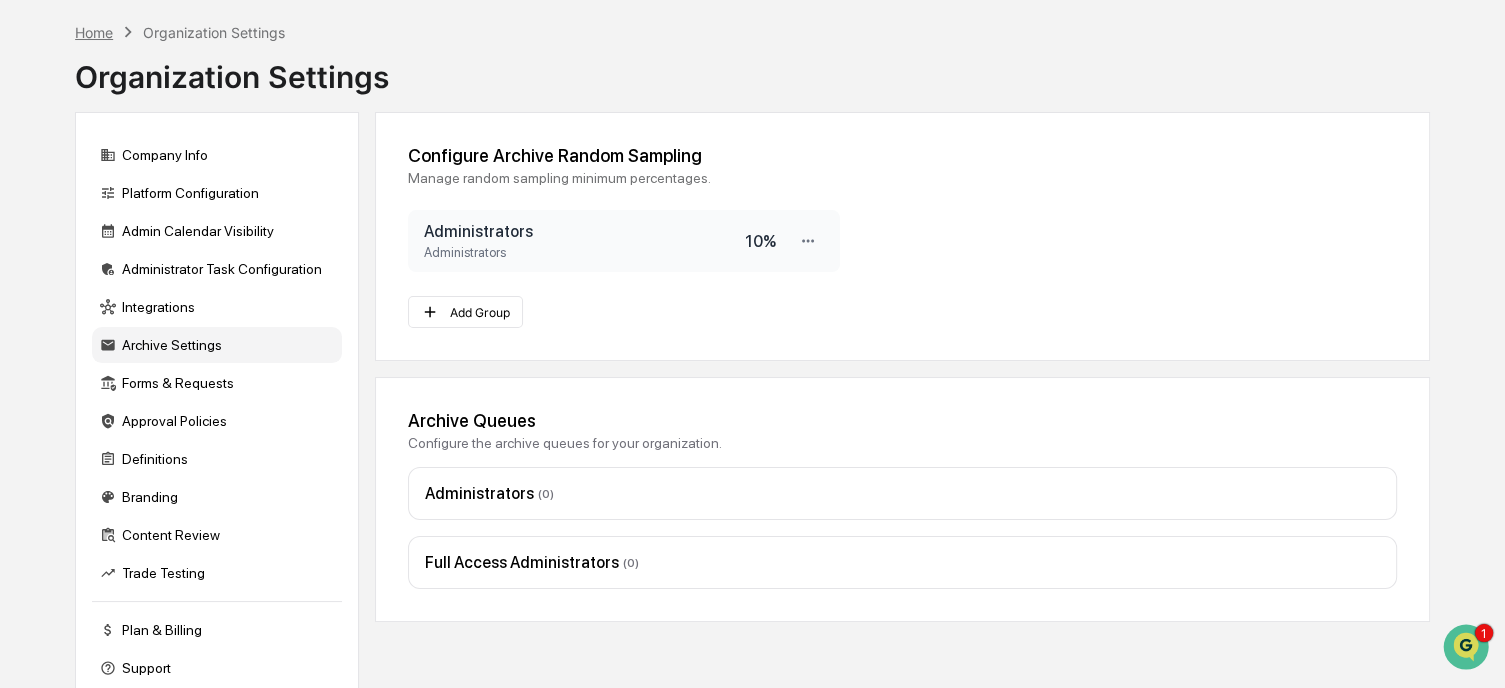 click on "Home" at bounding box center (94, 32) 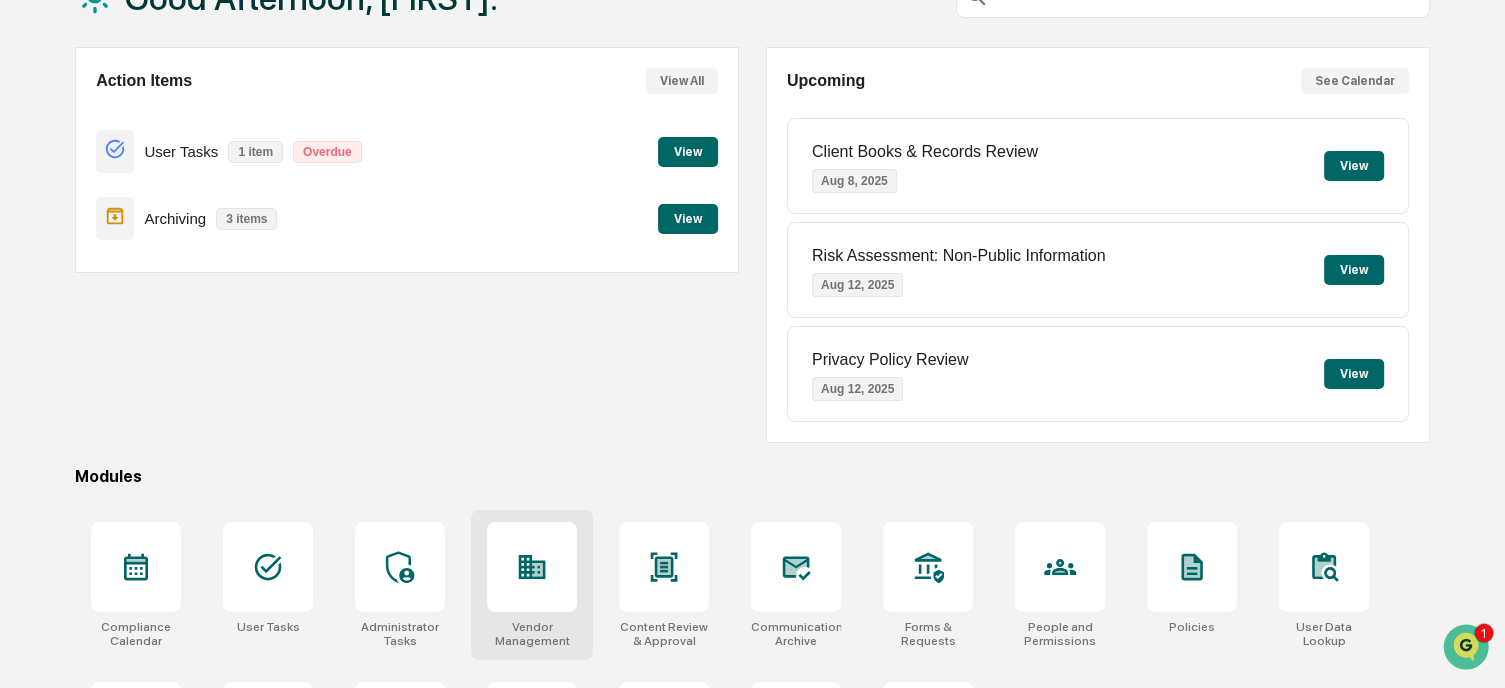 scroll, scrollTop: 243, scrollLeft: 0, axis: vertical 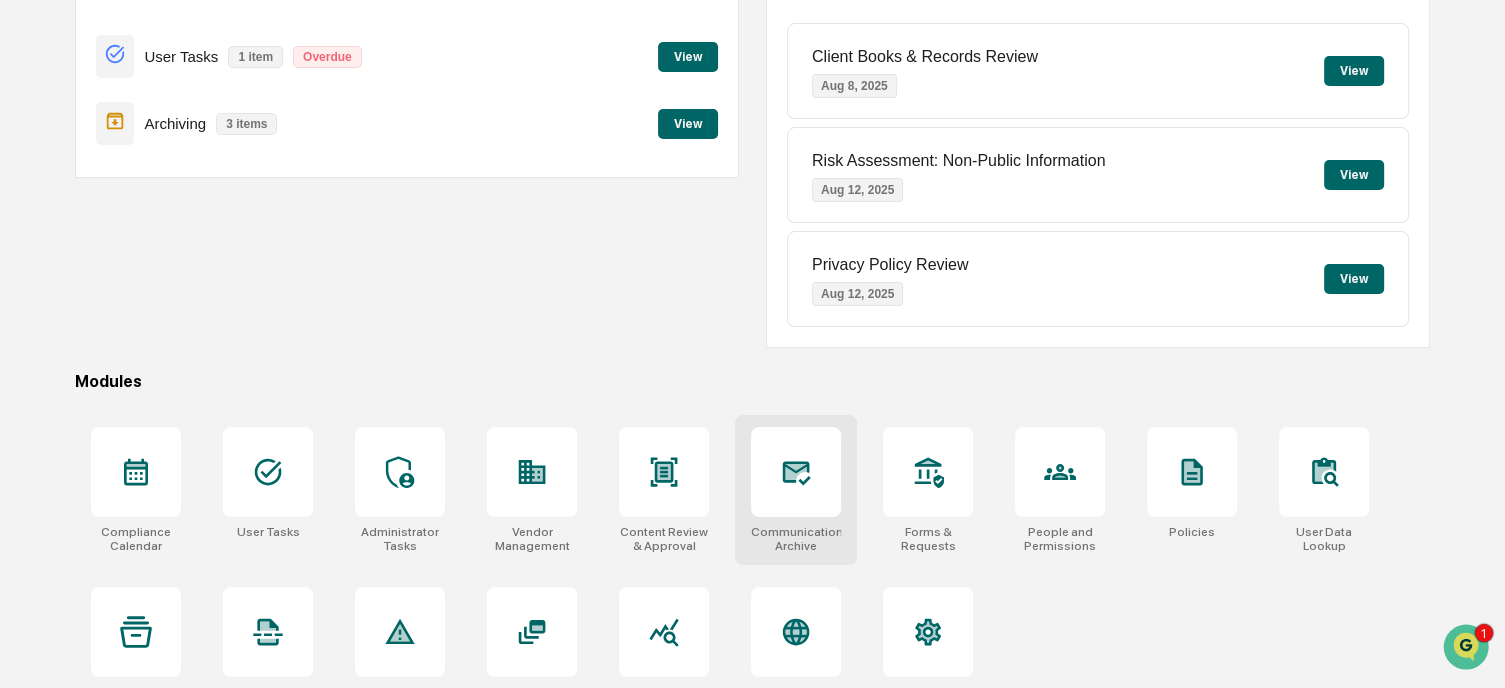 click 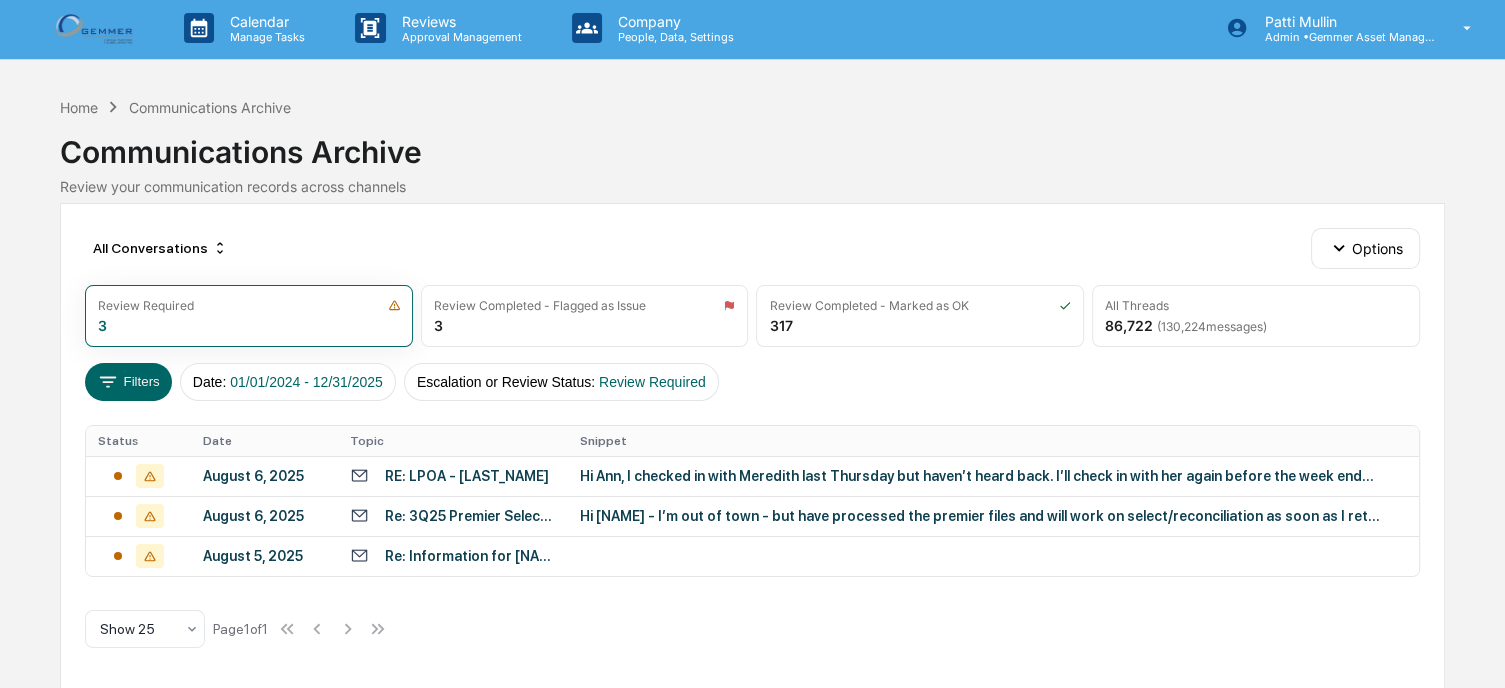 scroll, scrollTop: 0, scrollLeft: 0, axis: both 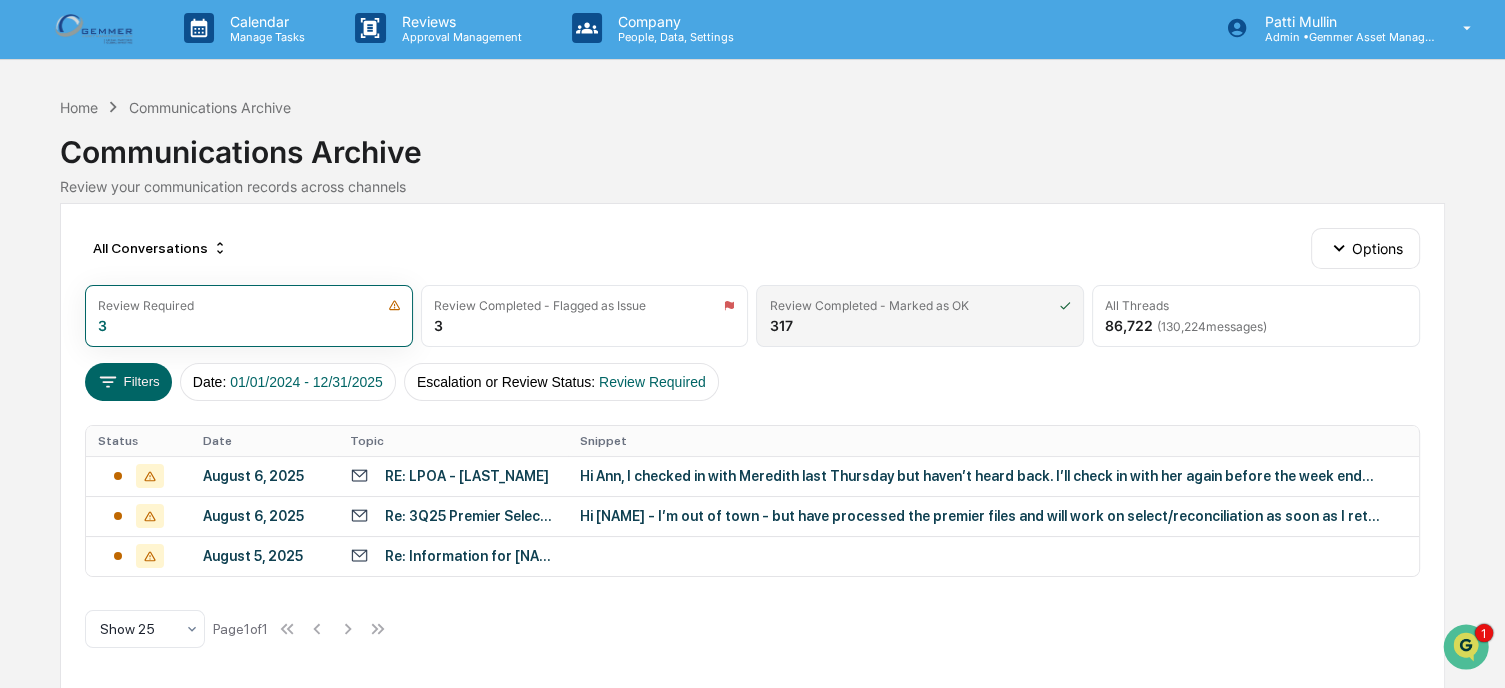 click on "Review Completed - Marked as OK 317" at bounding box center (920, 316) 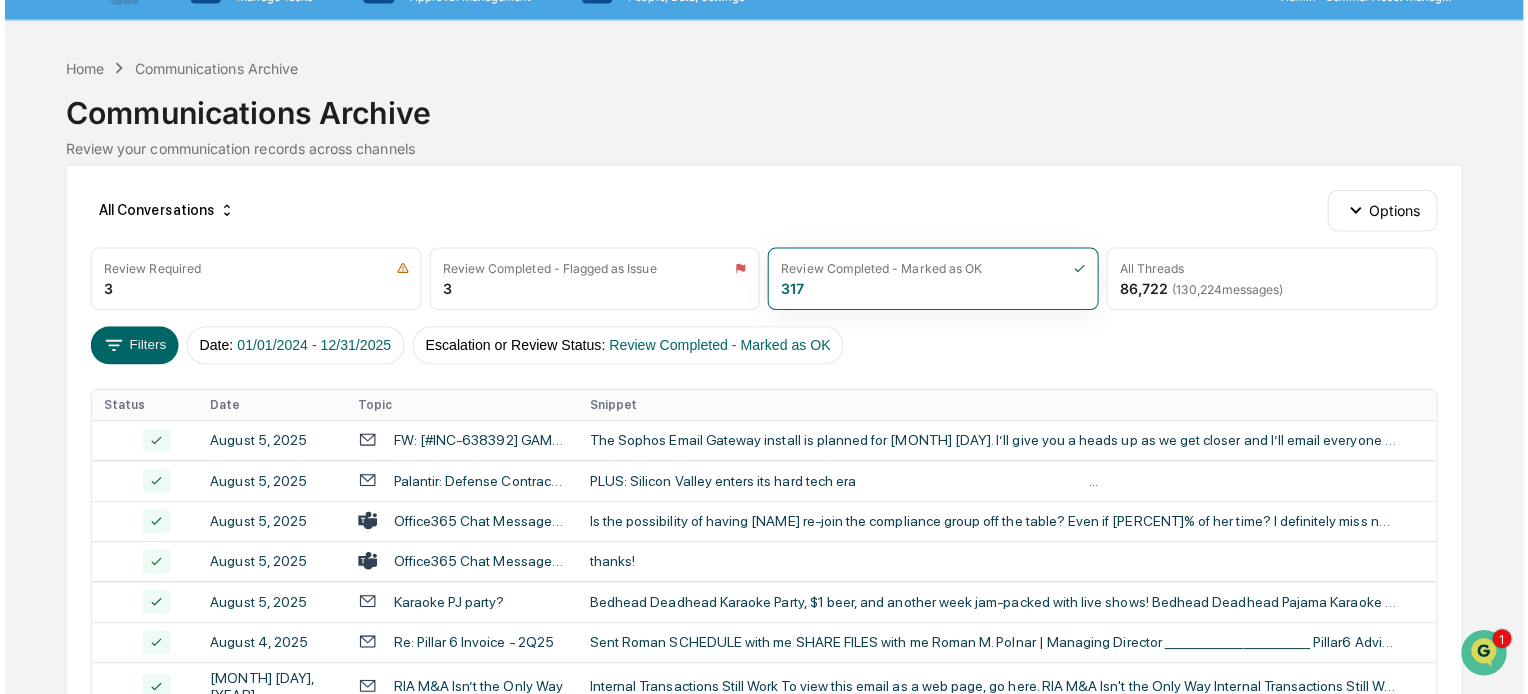 scroll, scrollTop: 80, scrollLeft: 0, axis: vertical 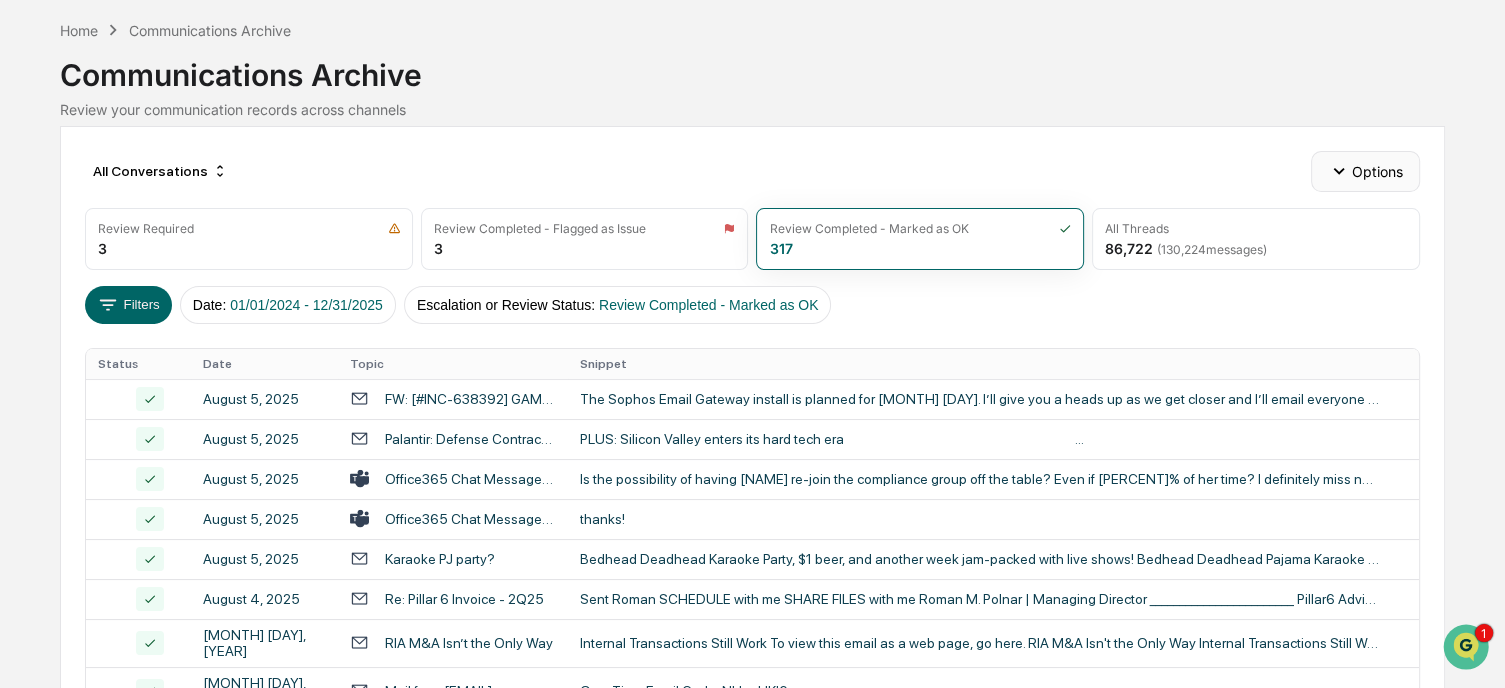 click on "Options" at bounding box center (1365, 171) 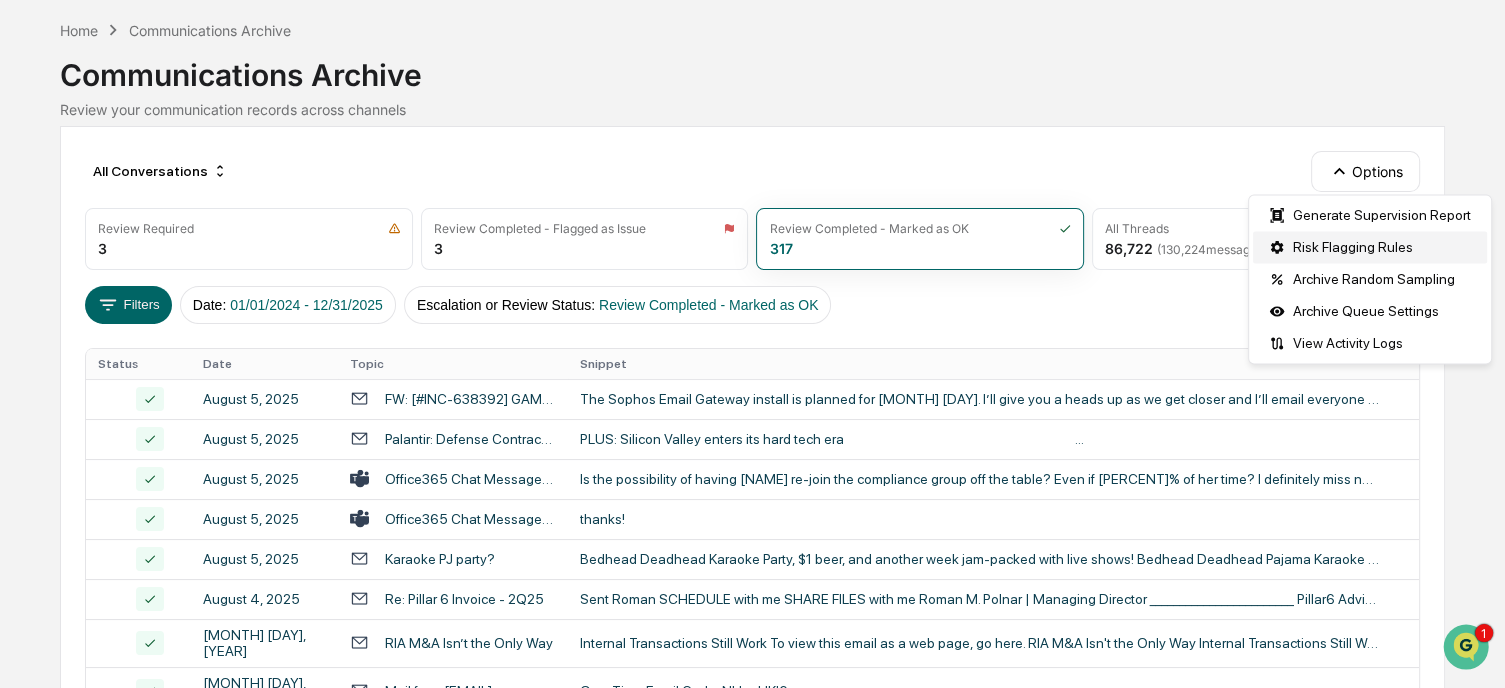 click on "Risk Flagging Rules" at bounding box center [1370, 247] 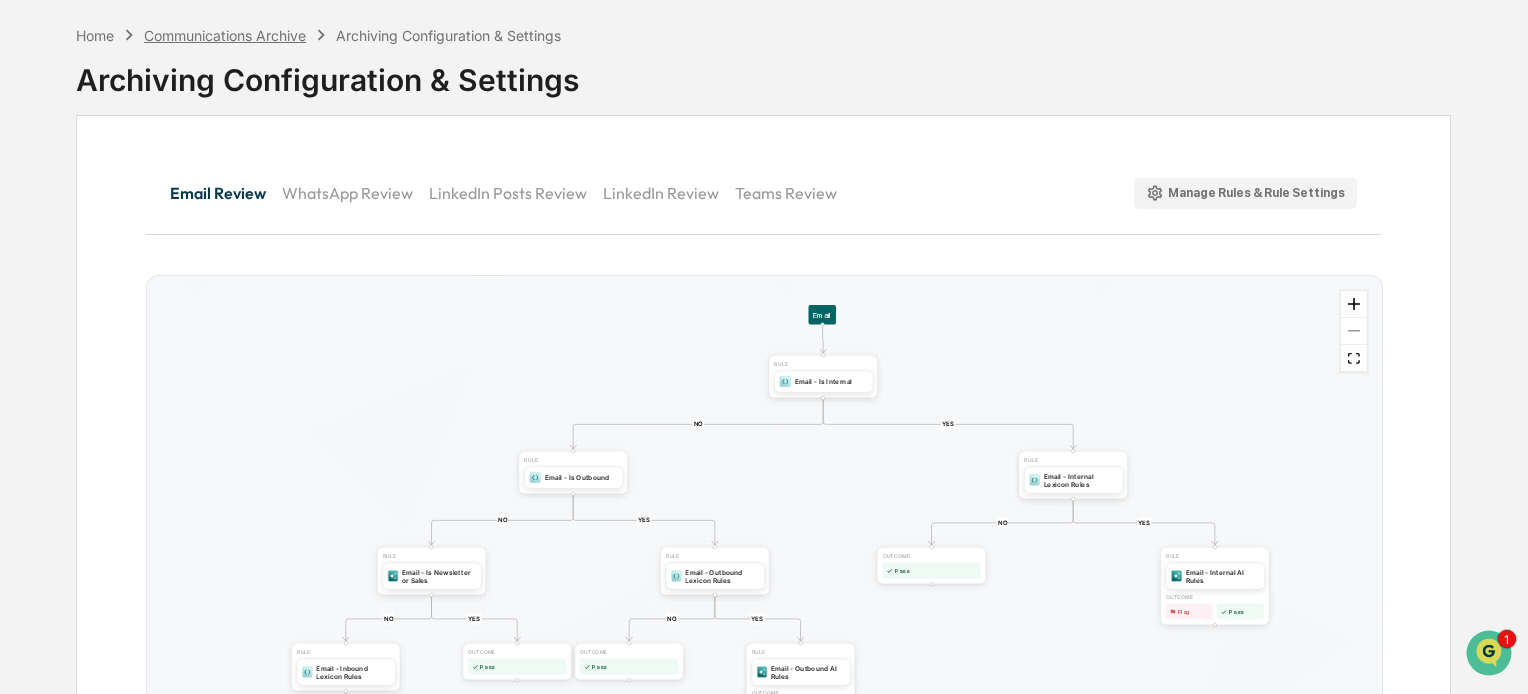 click on "Communications Archive" at bounding box center (225, 35) 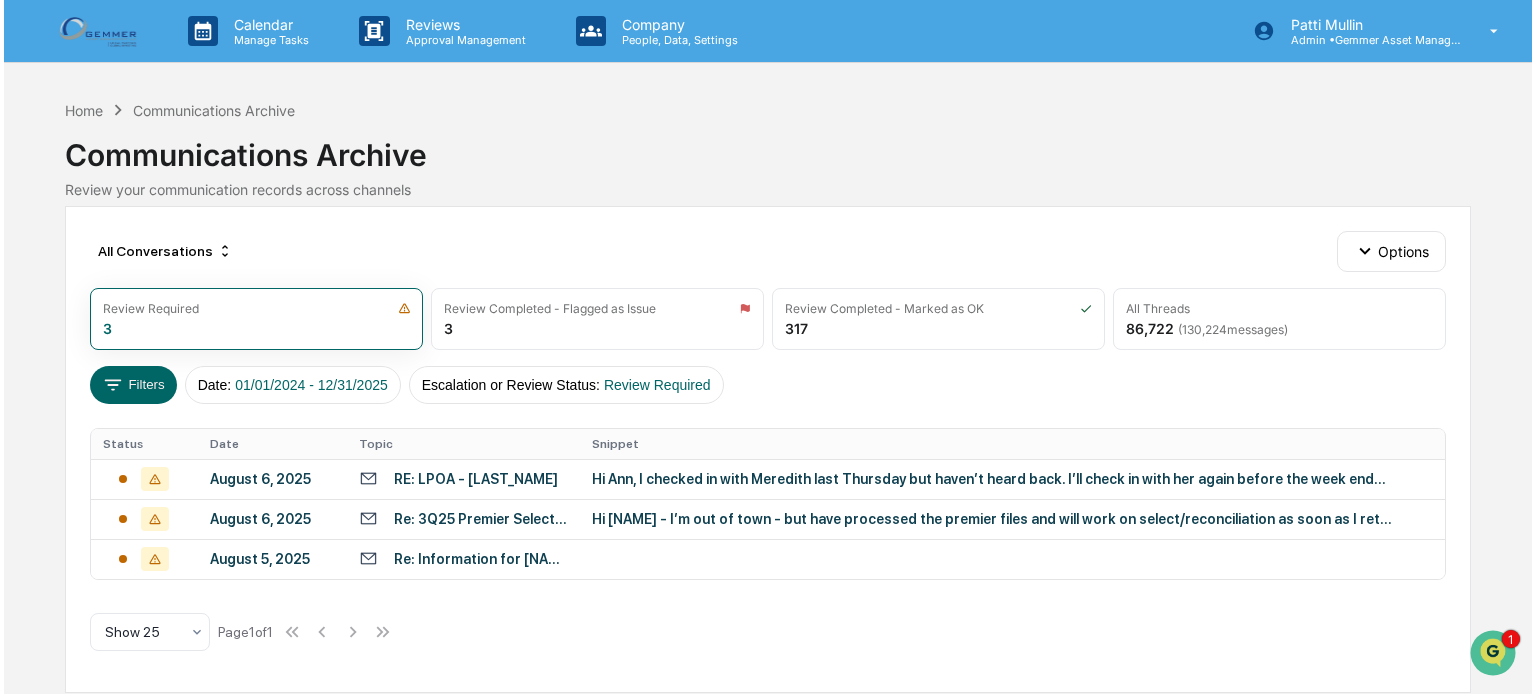 scroll, scrollTop: 0, scrollLeft: 0, axis: both 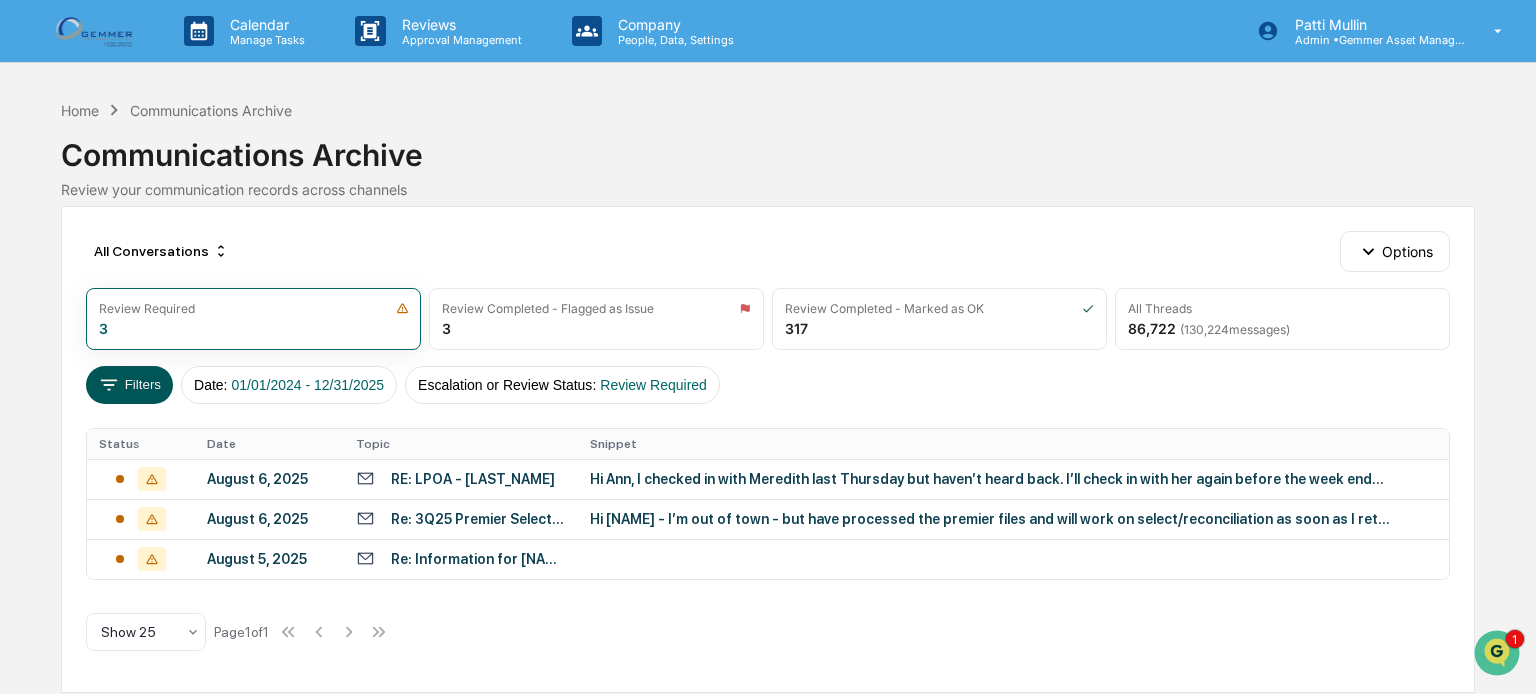 click on "Filters" at bounding box center [129, 385] 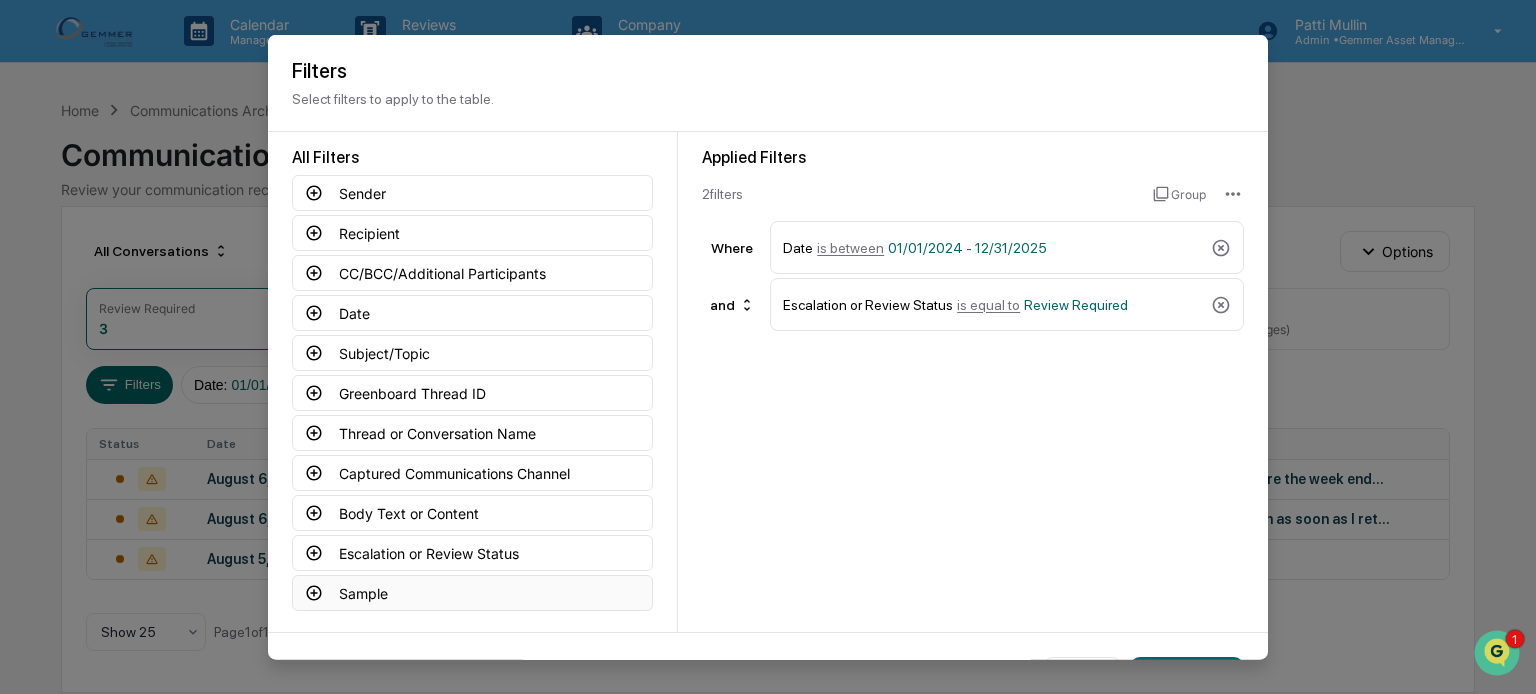 click on "Sample" at bounding box center [472, 593] 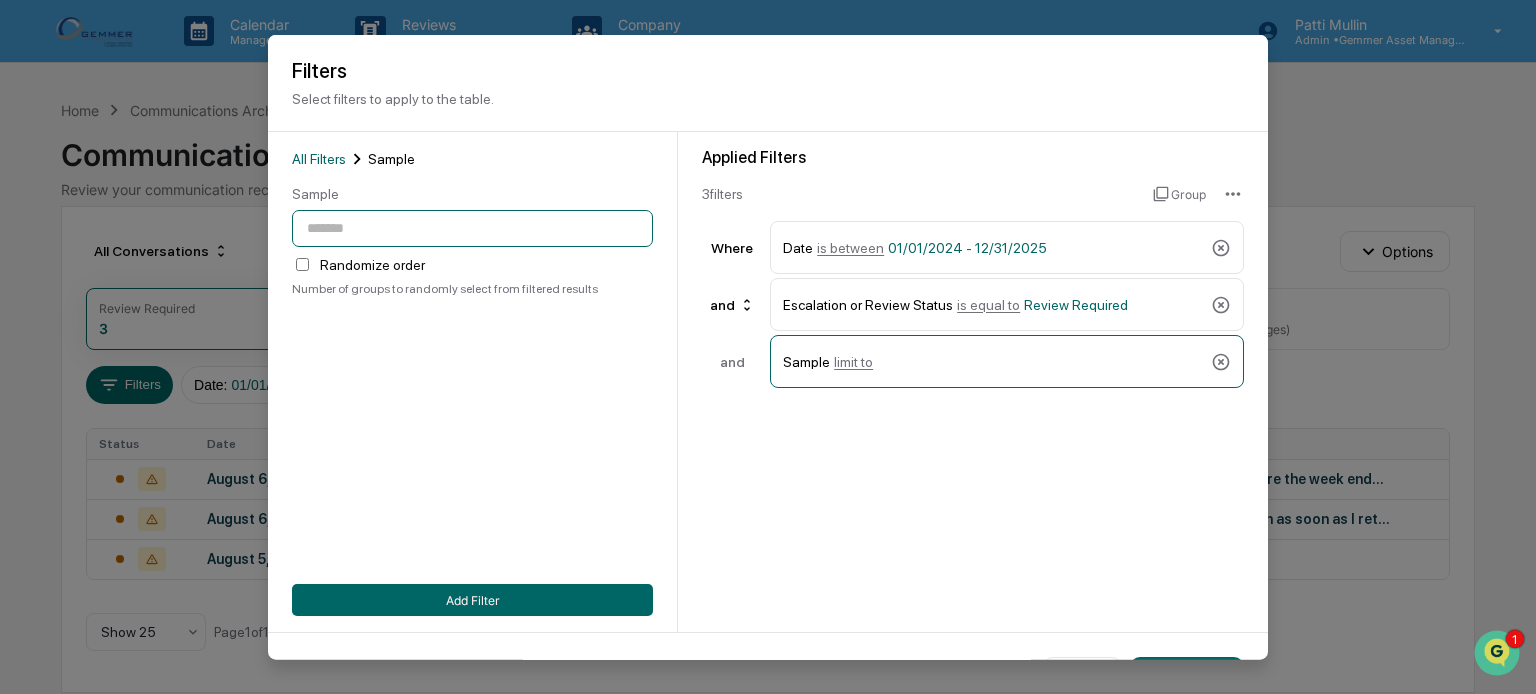 click at bounding box center (472, 228) 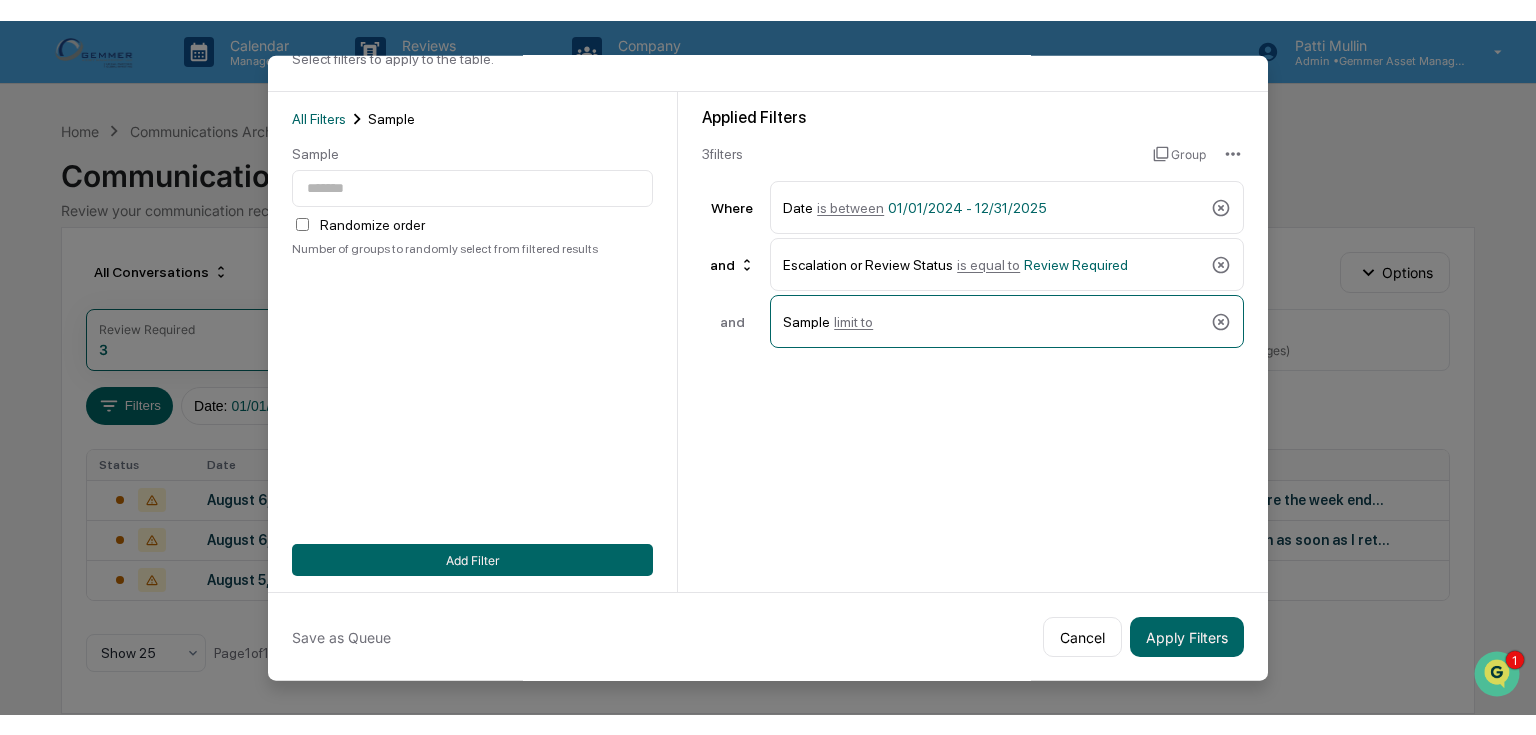 scroll, scrollTop: 0, scrollLeft: 0, axis: both 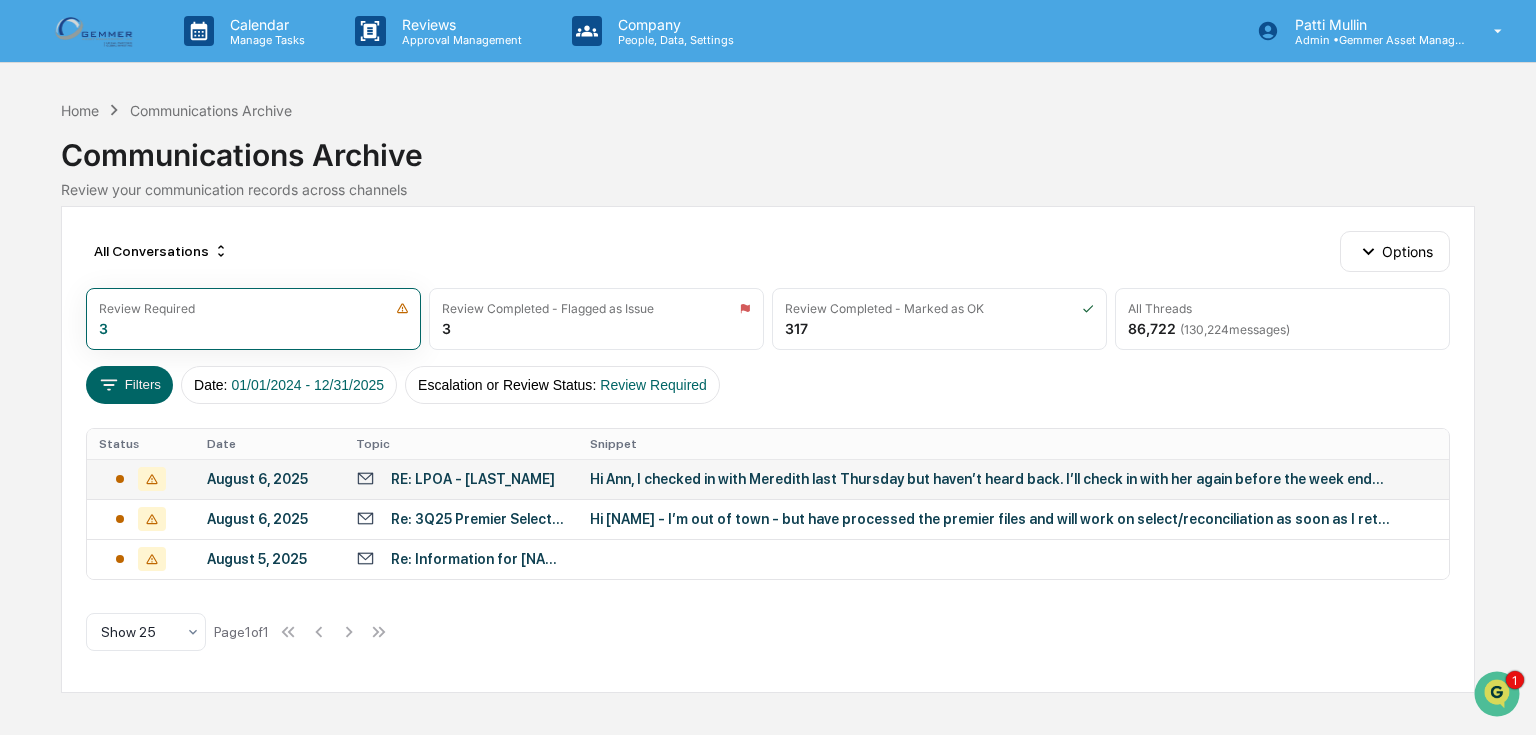 click on "RE: LPOA - [LAST]" at bounding box center (461, 478) 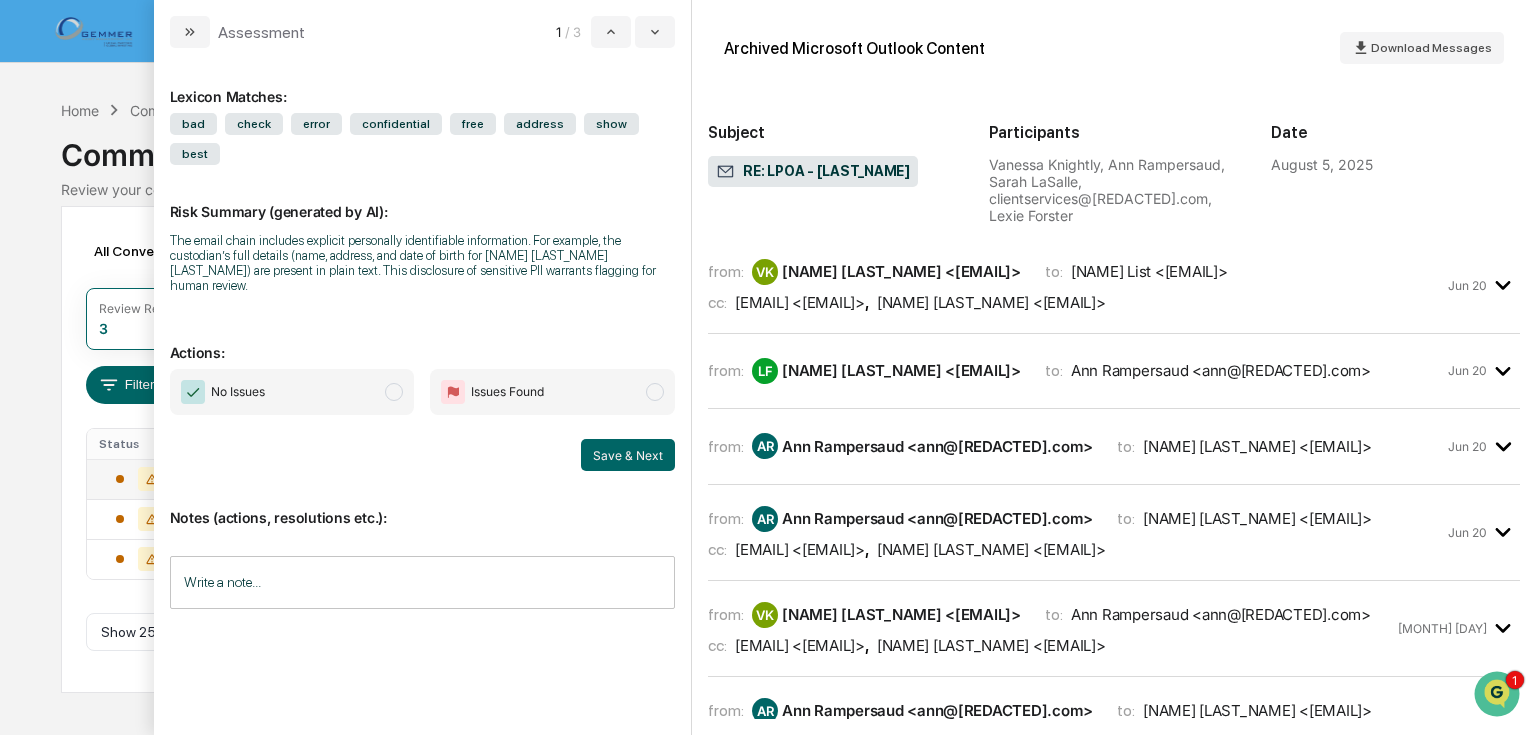 click at bounding box center [190, 32] 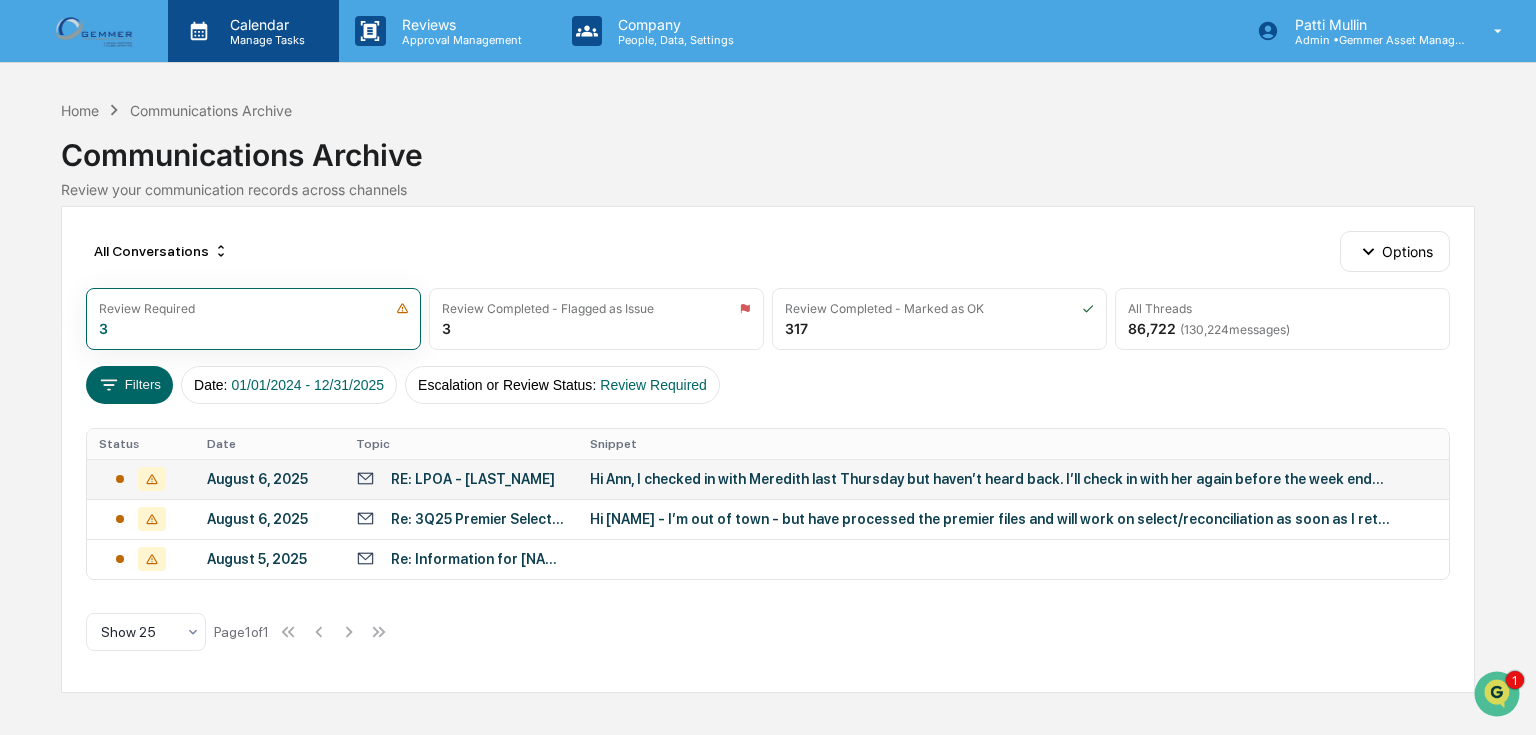 click on "Calendar Manage Tasks Reviews Approval Management Company People, Data, Settings Patti Mullin Admin •  Gemmer Asset Management Home Communications Archive Communications Archive Review your communication records across channels All Conversations Options Review Required 3 Review Completed - Flagged as Issue 3 Review Completed - Marked as OK 317 All Threads 86,722   ( 130,224  messages) Filters Date : 01/01/2024 - 12/31/2025 Escalation or Review Status : Review Required Status Date Topic Snippet August 6, 2025 RE: LPOA - Wurden Hi Ann,
I checked in with Meredith last Thursday but haven’t heard back.  I’ll check in with her again before the week ends.
Thanks,
Vanessa Knightly
CHIEF OPERATIONS OFFICER
Phone: 925-93... August 6, 2025 Re: 3Q25 Premier Select Fee Summary Report Hi Anna -
I’m out of town - but have processed the premier files and will work on select/reconciliation as soon as I return.
My goal is to have my portion of your file ready to go by mid day Tuesda... August 5, 2025 Page" at bounding box center [768, 367] 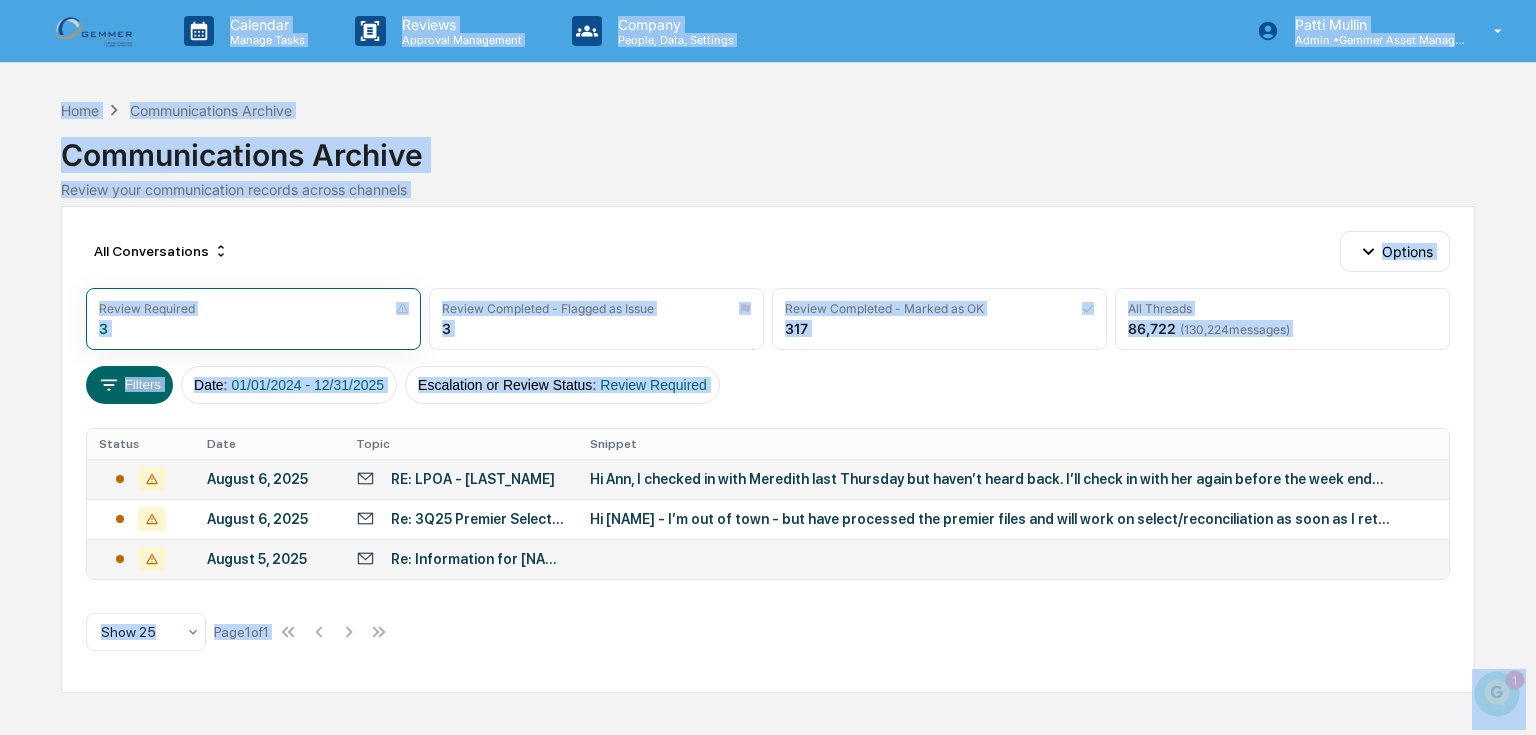 click on "Re: Information for [FIRST] [LAST] Estate Tax Return" at bounding box center (478, 559) 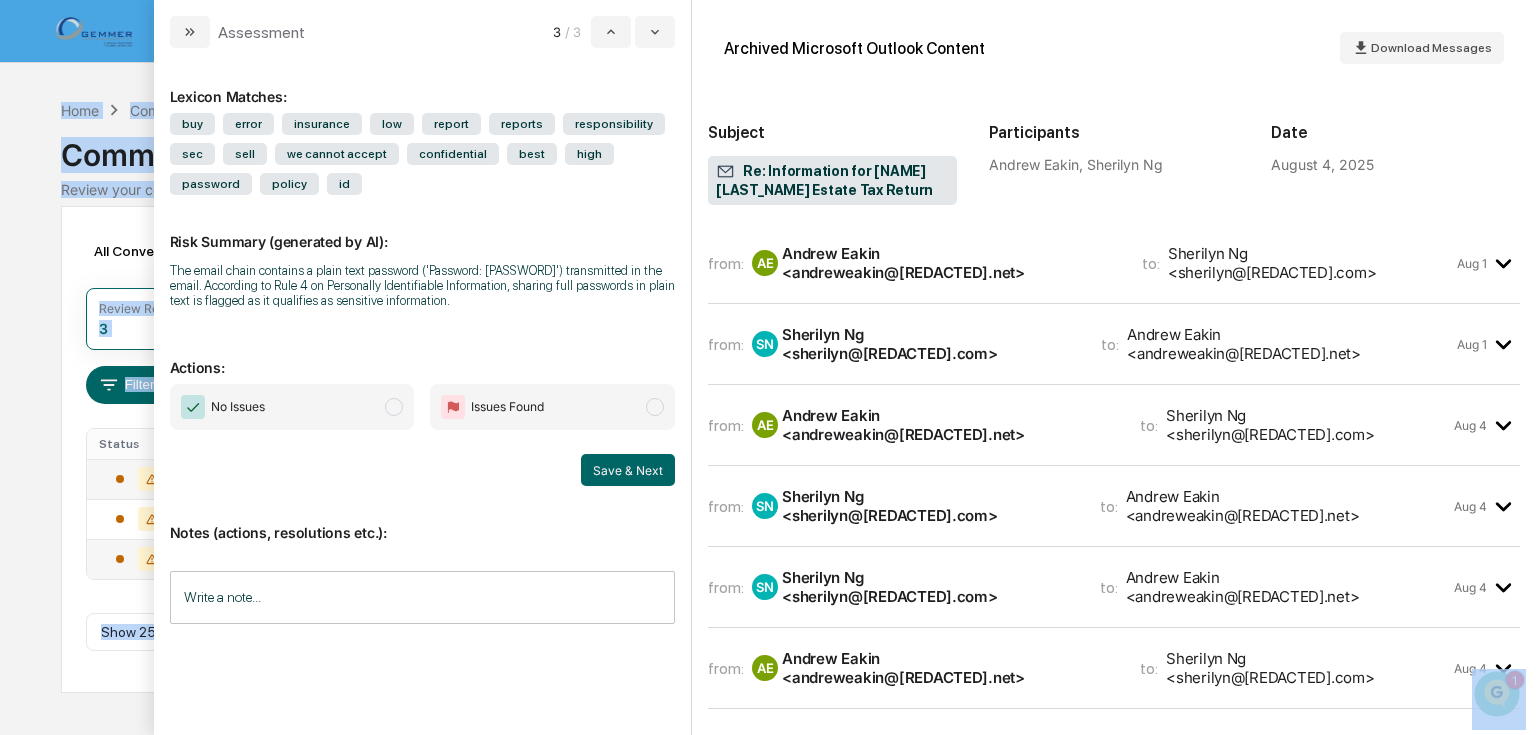 click 